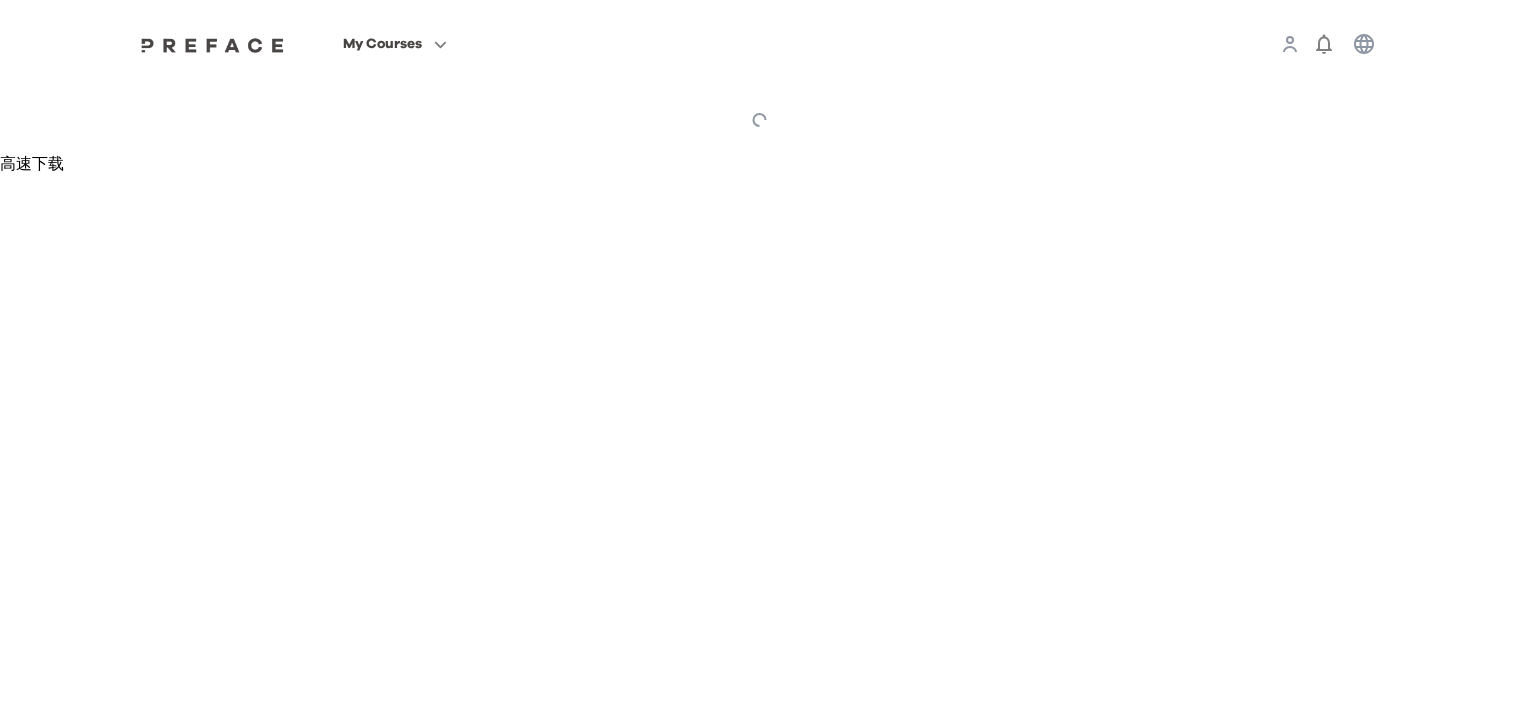 scroll, scrollTop: 0, scrollLeft: 0, axis: both 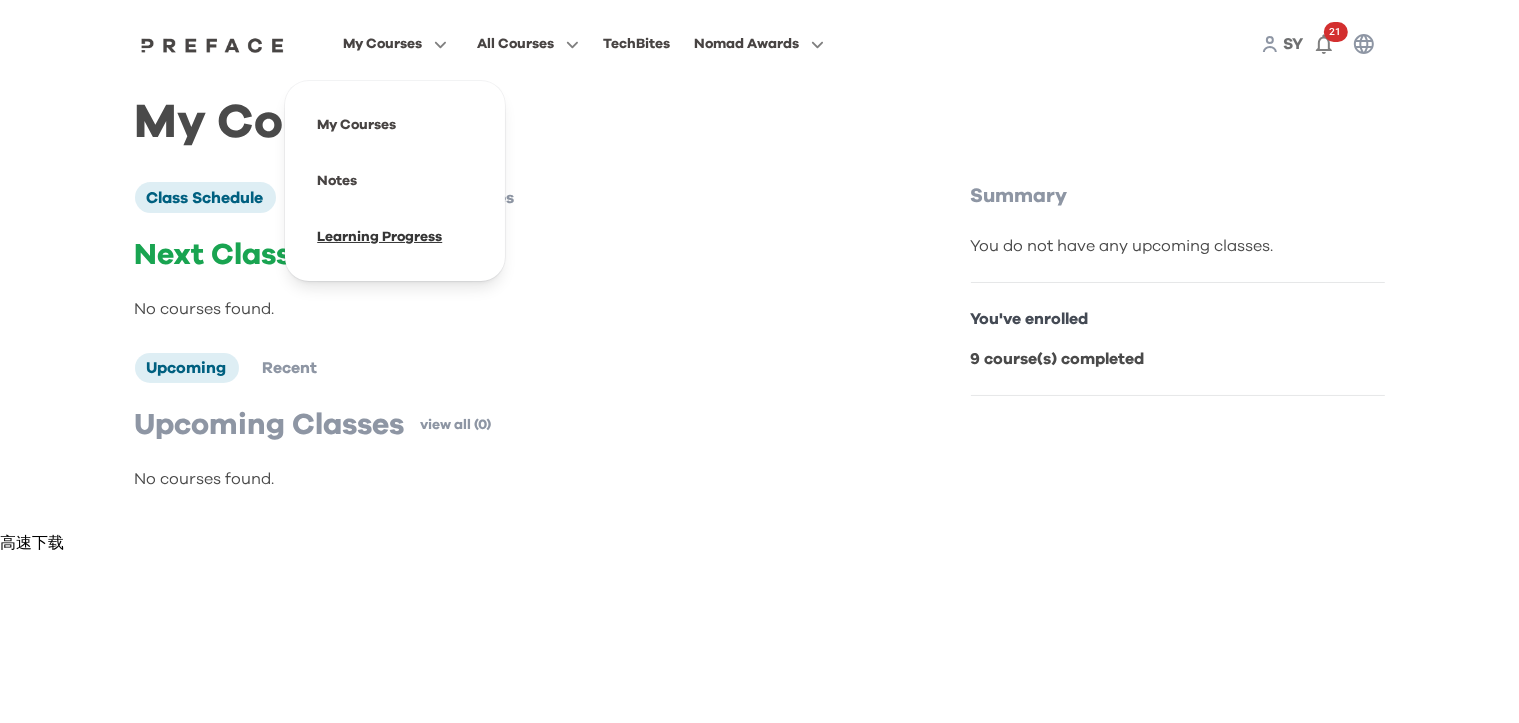 click at bounding box center [395, 237] 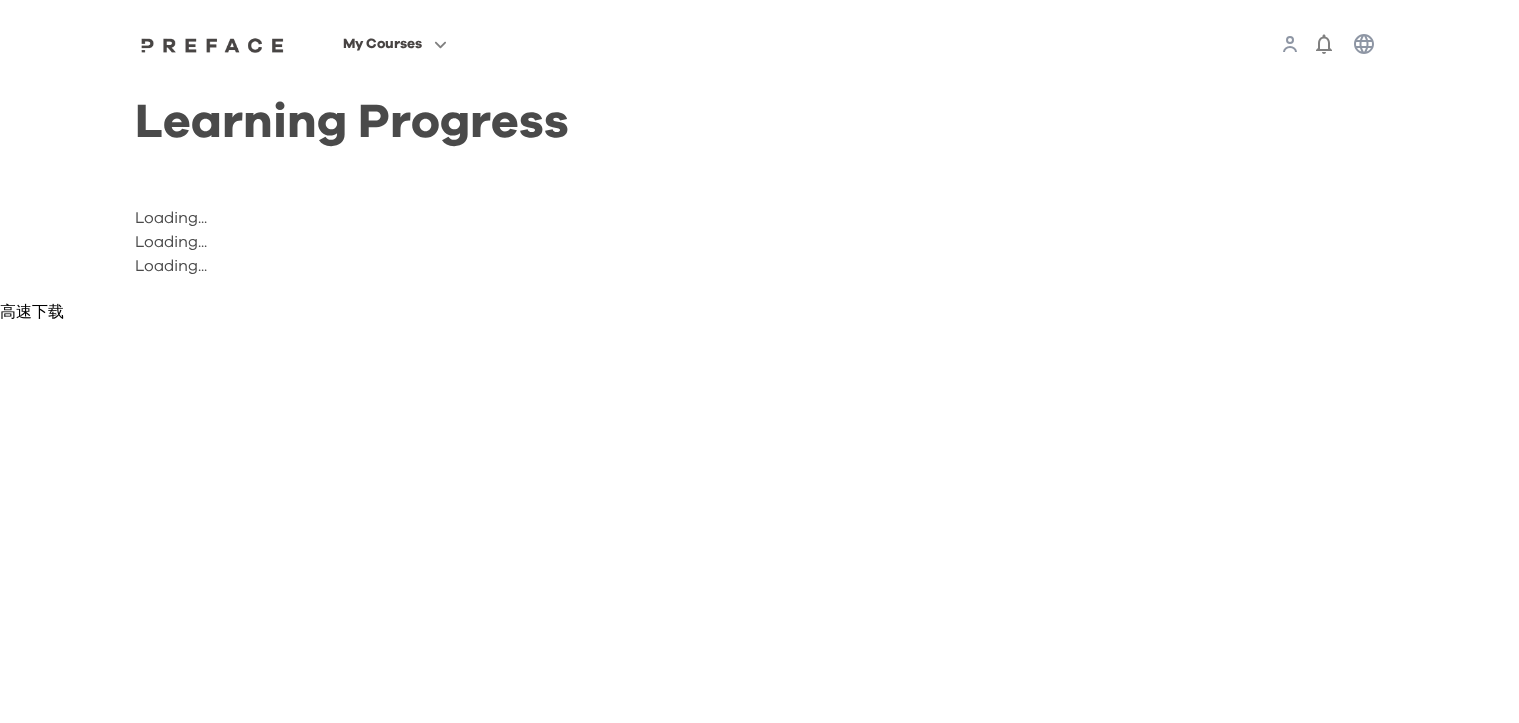 scroll, scrollTop: 0, scrollLeft: 0, axis: both 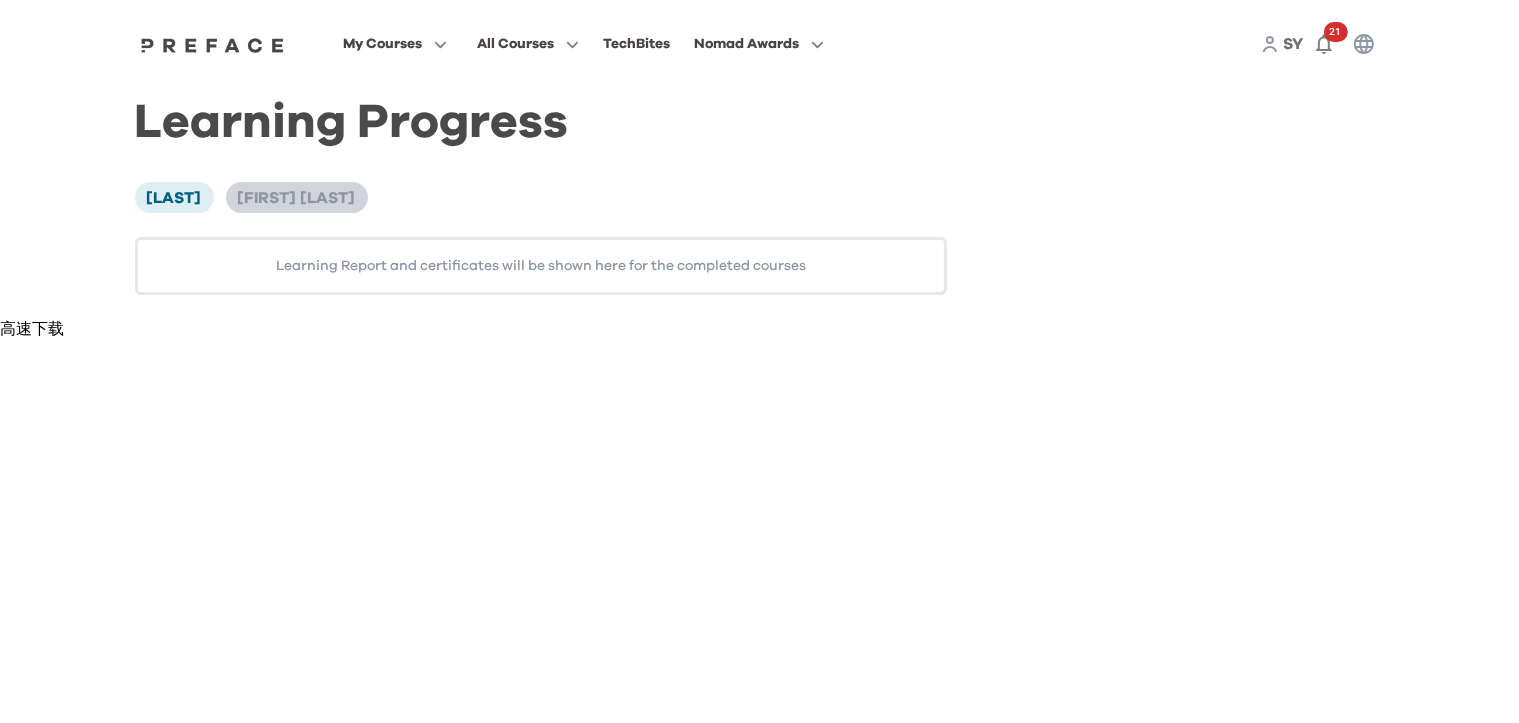 click on "[FIRST] [LAST] [LAST]" at bounding box center (297, 198) 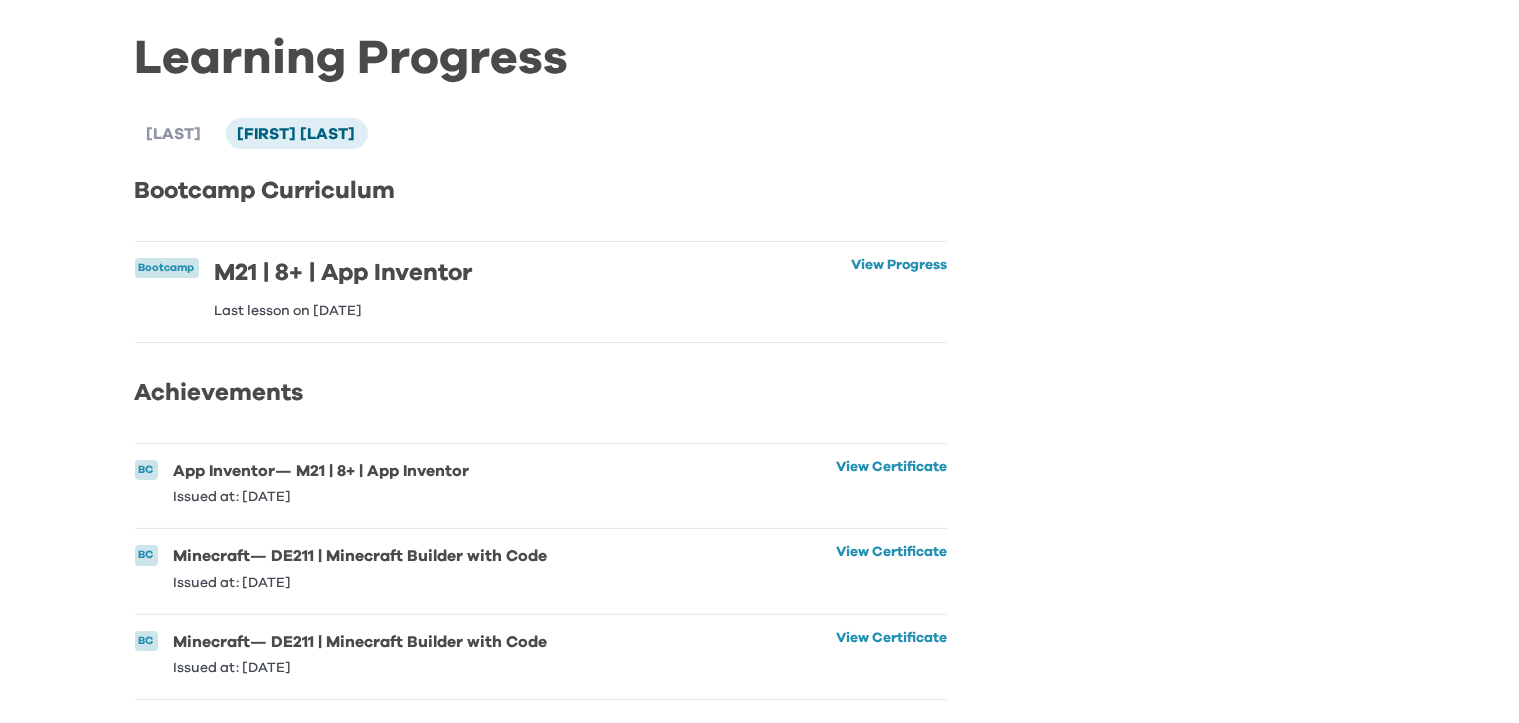 scroll, scrollTop: 98, scrollLeft: 0, axis: vertical 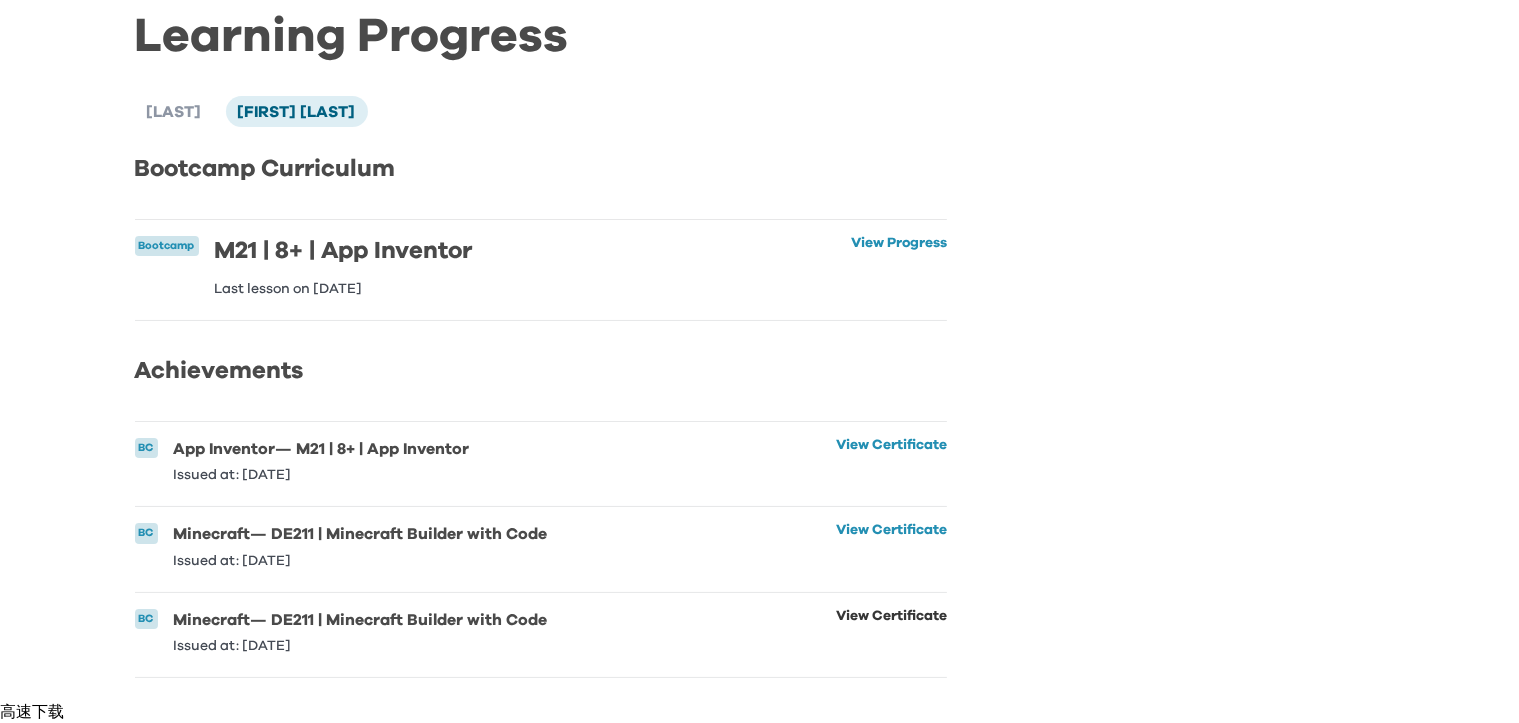 click on "View Certificate" at bounding box center [891, 631] 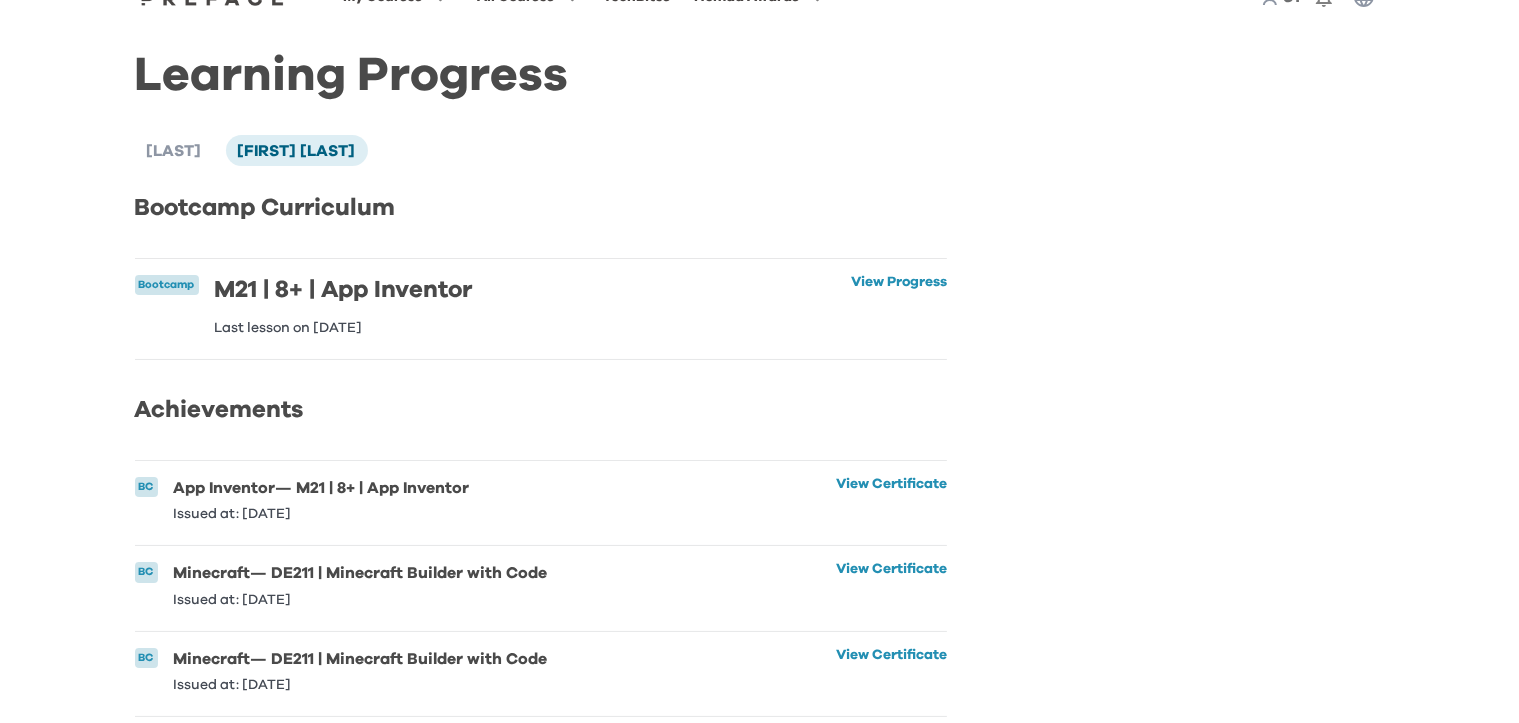 scroll, scrollTop: 0, scrollLeft: 0, axis: both 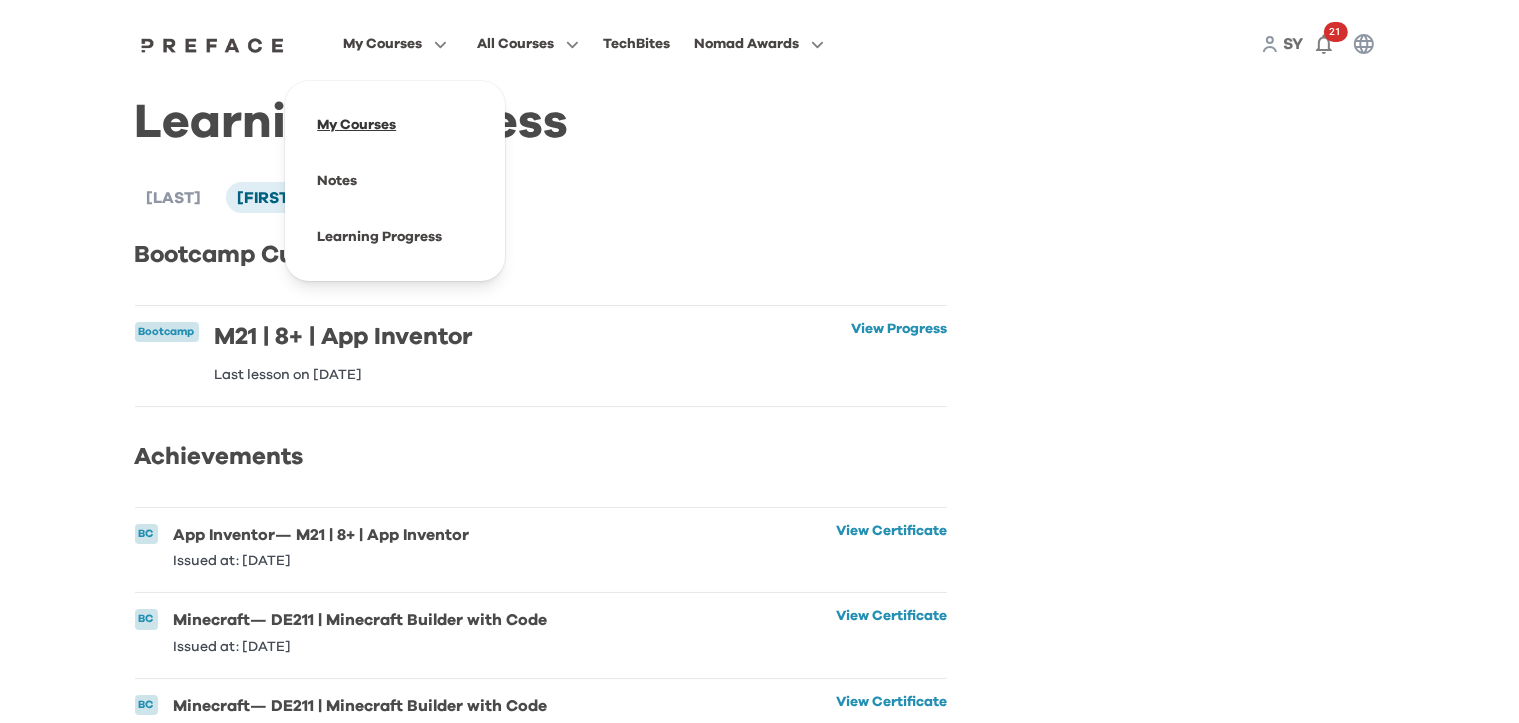 click at bounding box center (395, 125) 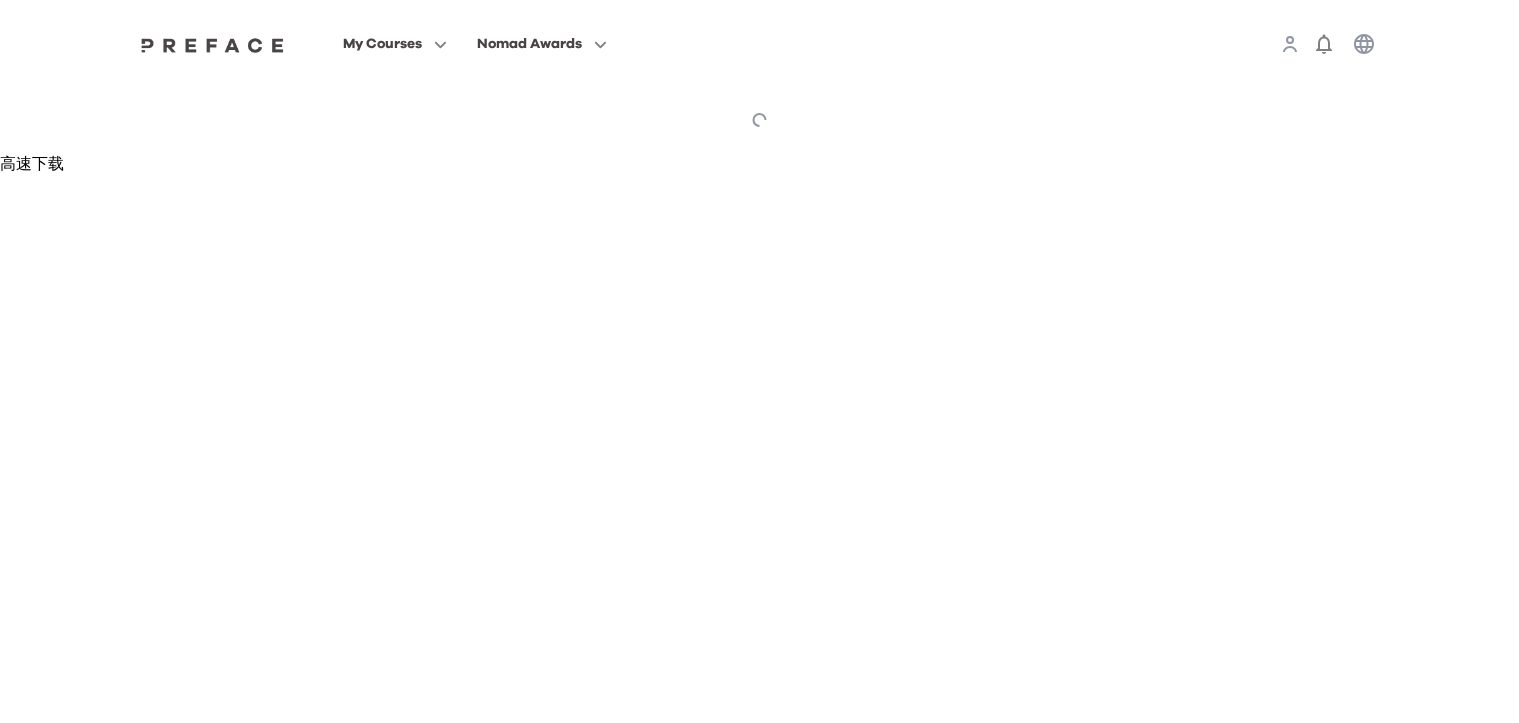 scroll, scrollTop: 0, scrollLeft: 0, axis: both 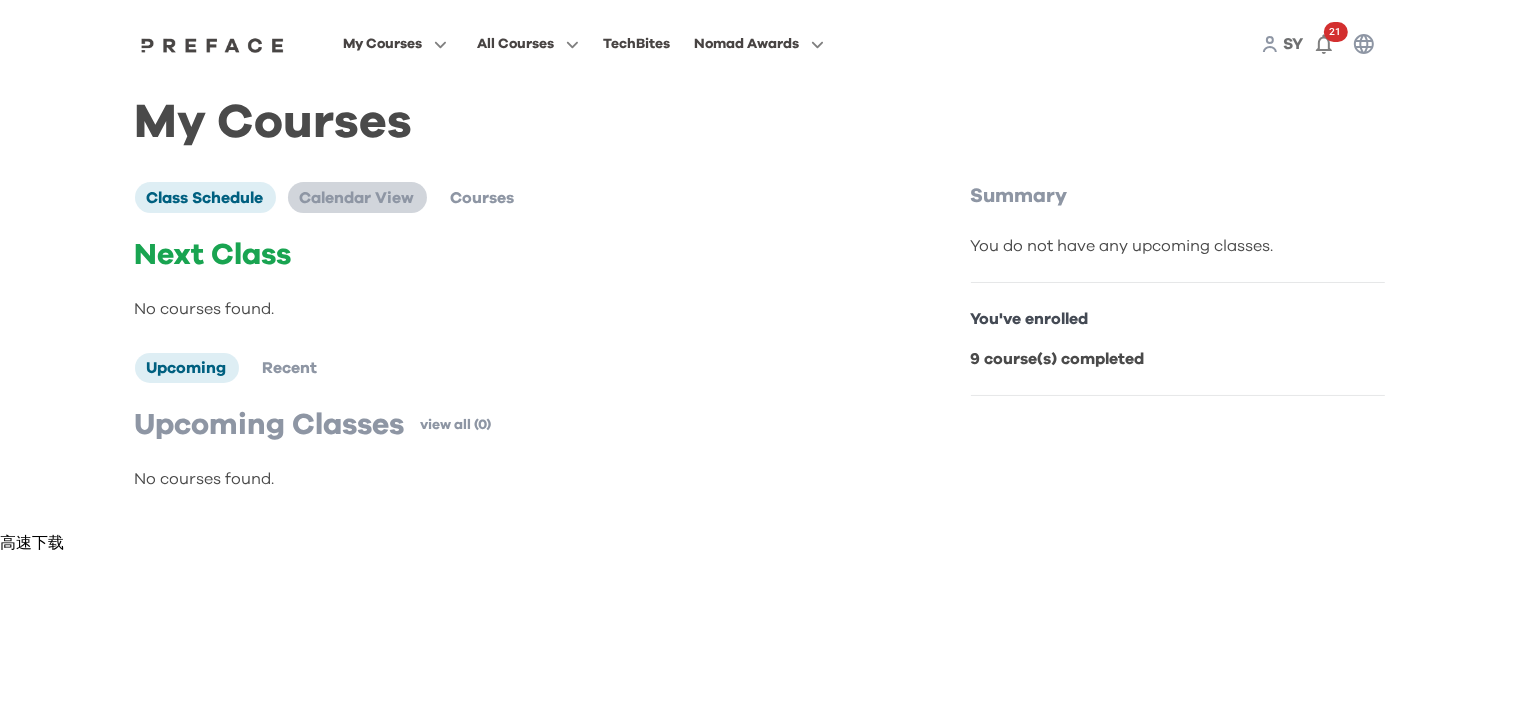 click on "Calendar View" at bounding box center (357, 198) 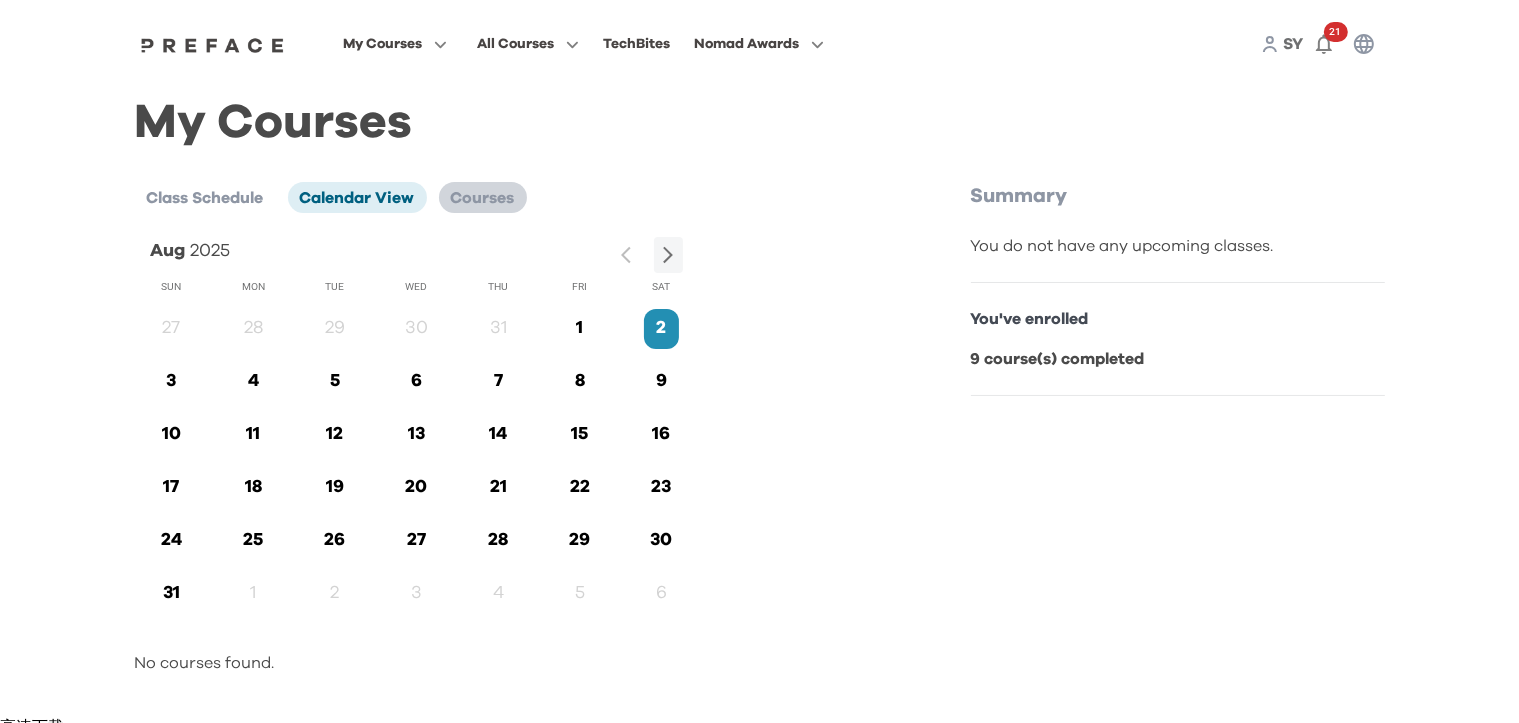 click on "Courses" at bounding box center [483, 198] 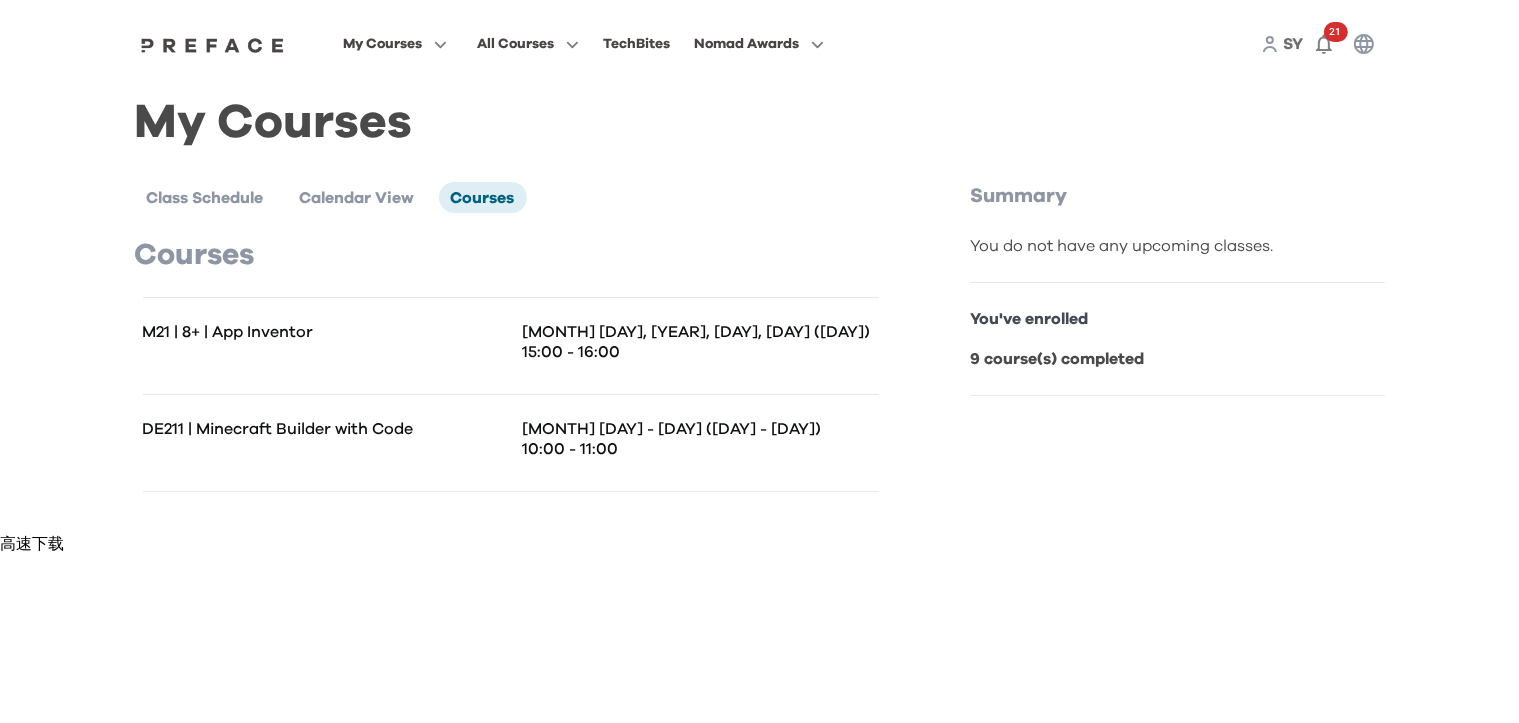 click on "15:00 - 16:00" at bounding box center (701, 352) 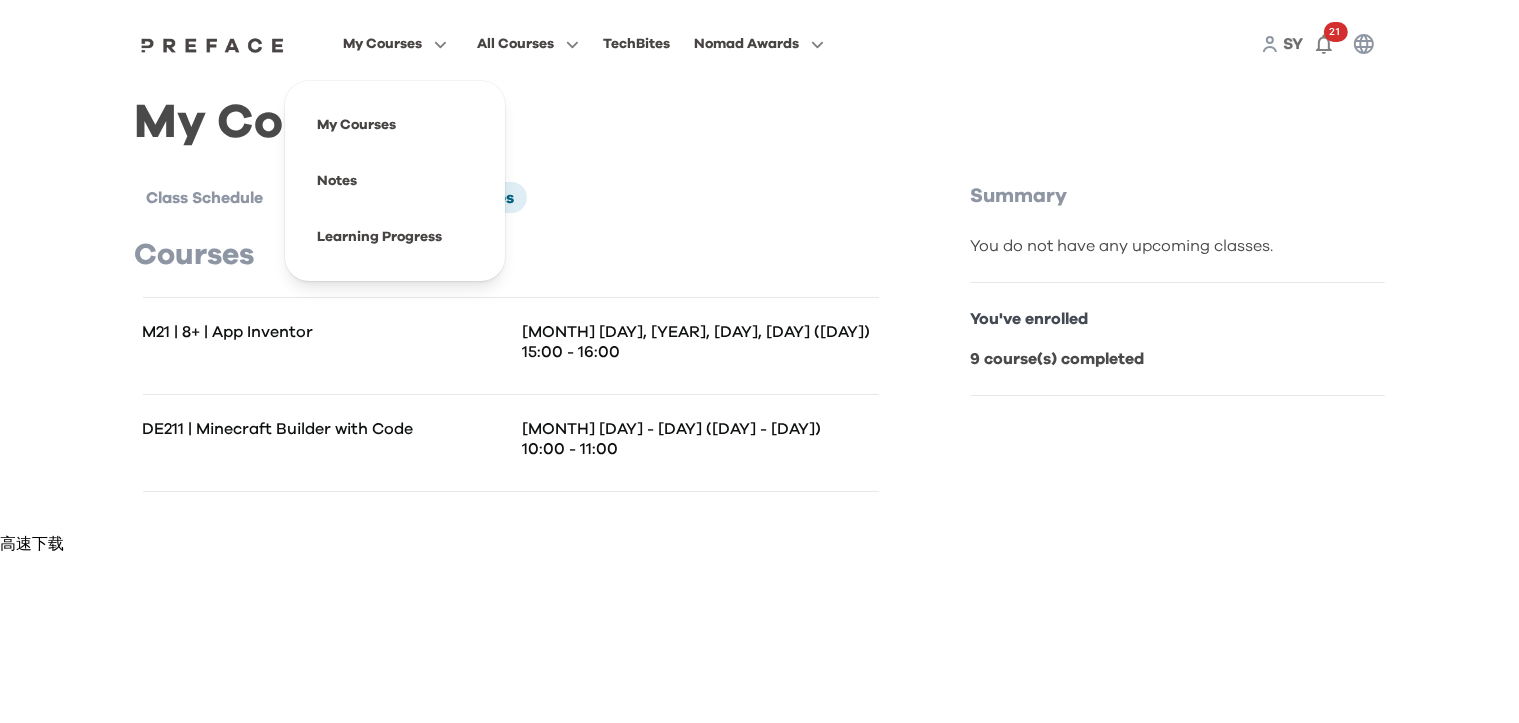 click 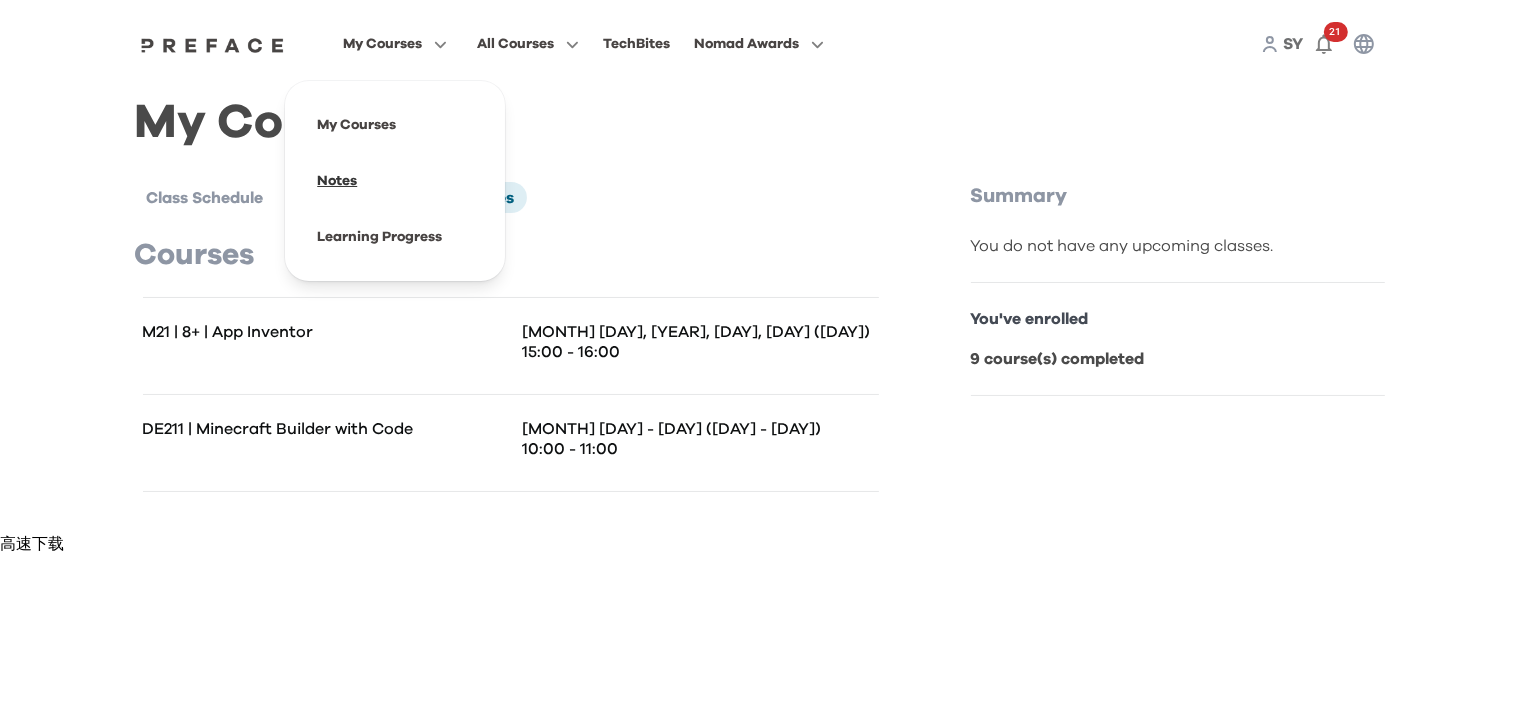click at bounding box center (395, 181) 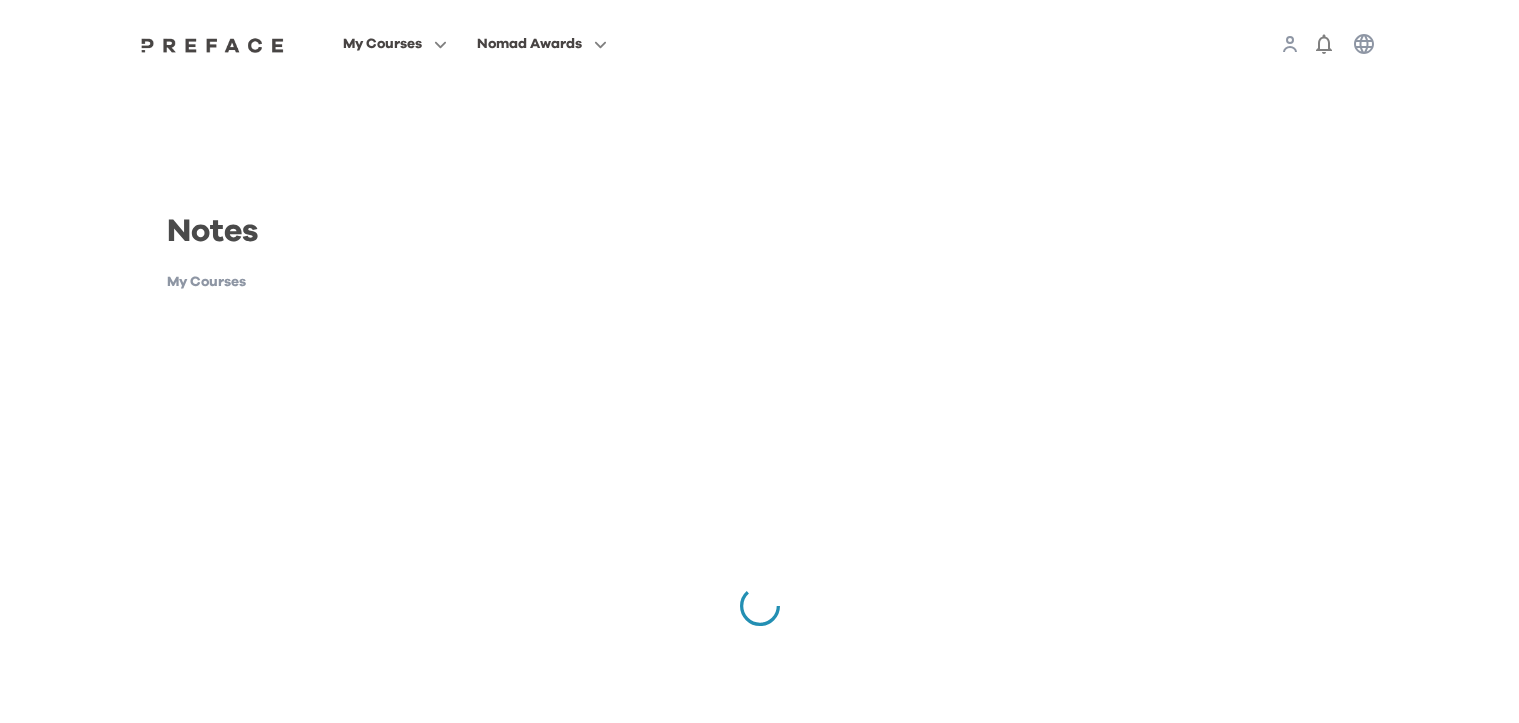 scroll, scrollTop: 0, scrollLeft: 0, axis: both 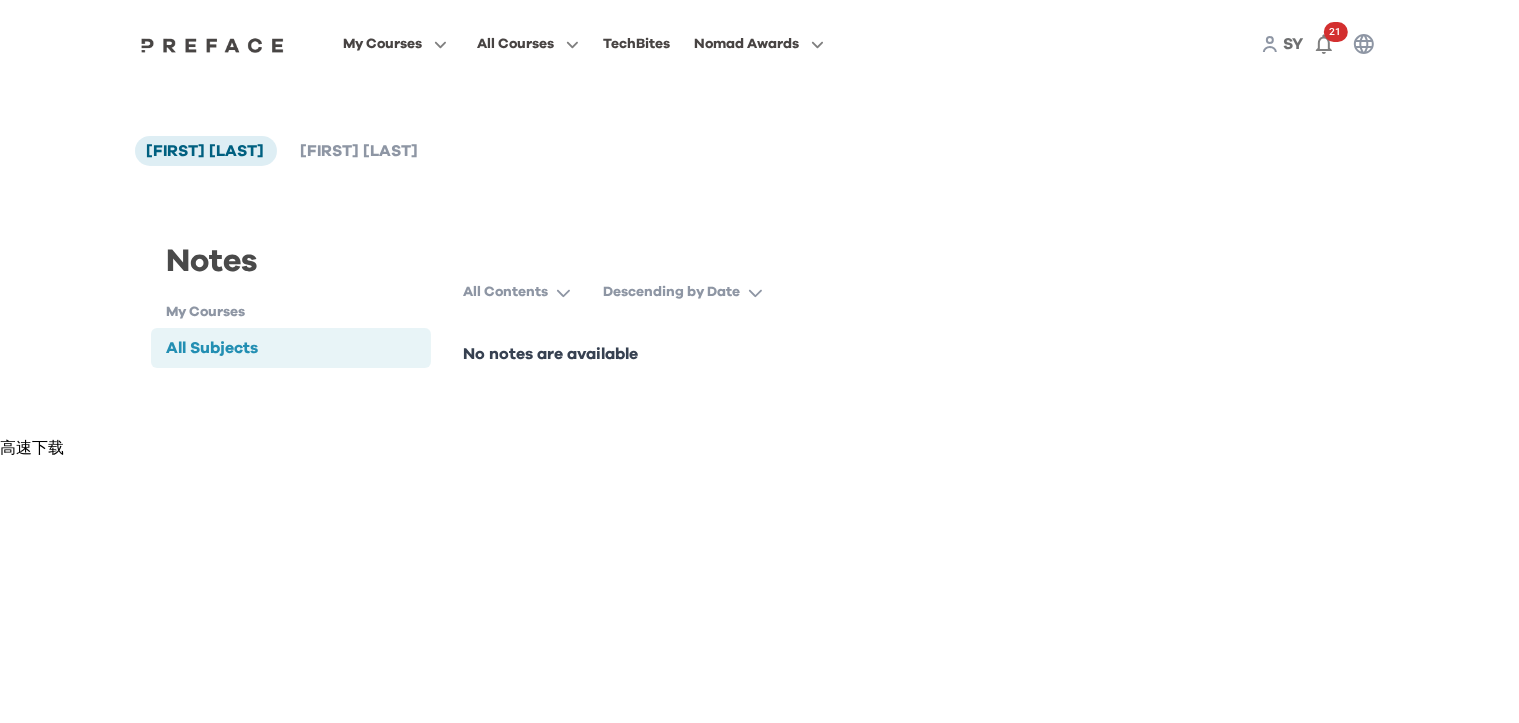 click on "No notes are available" at bounding box center [759, 354] 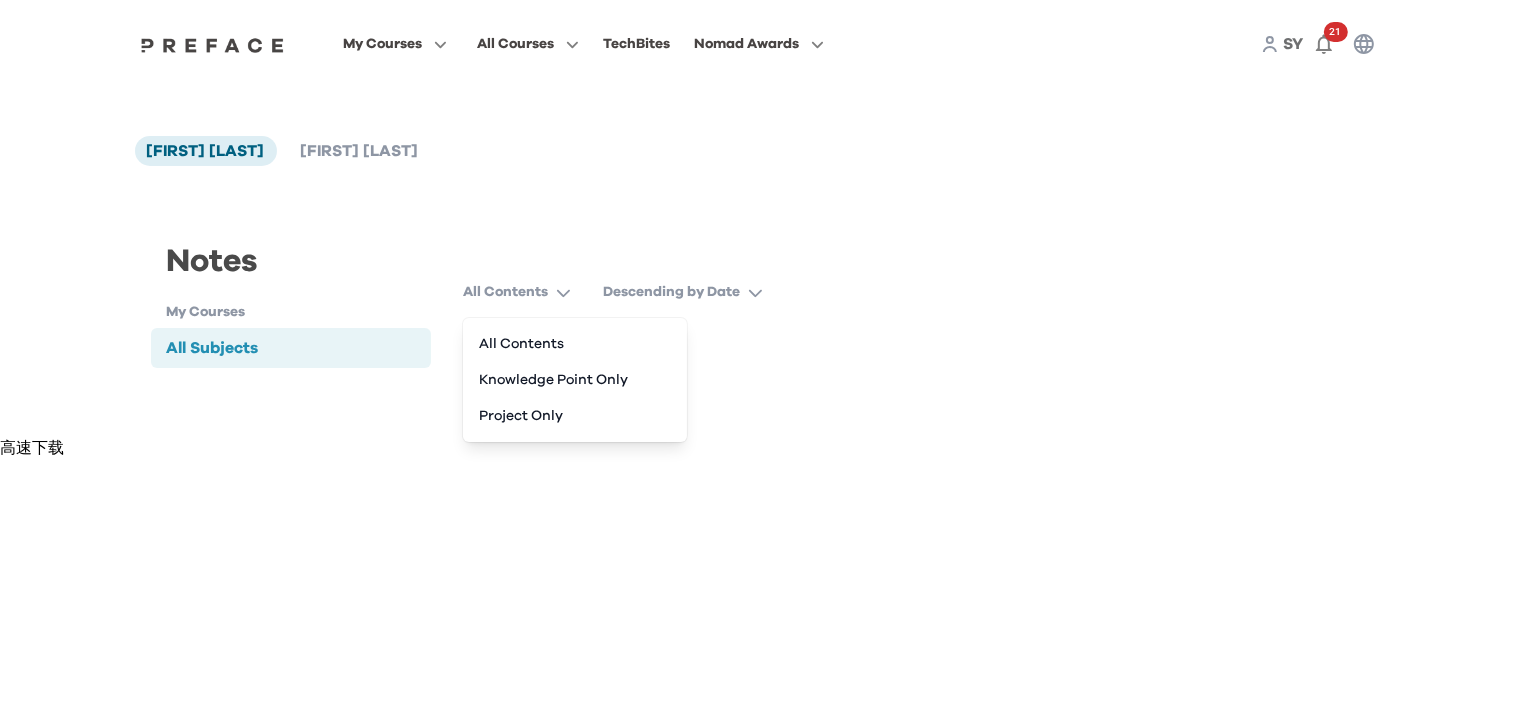 click on "All Subjects" at bounding box center (291, 348) 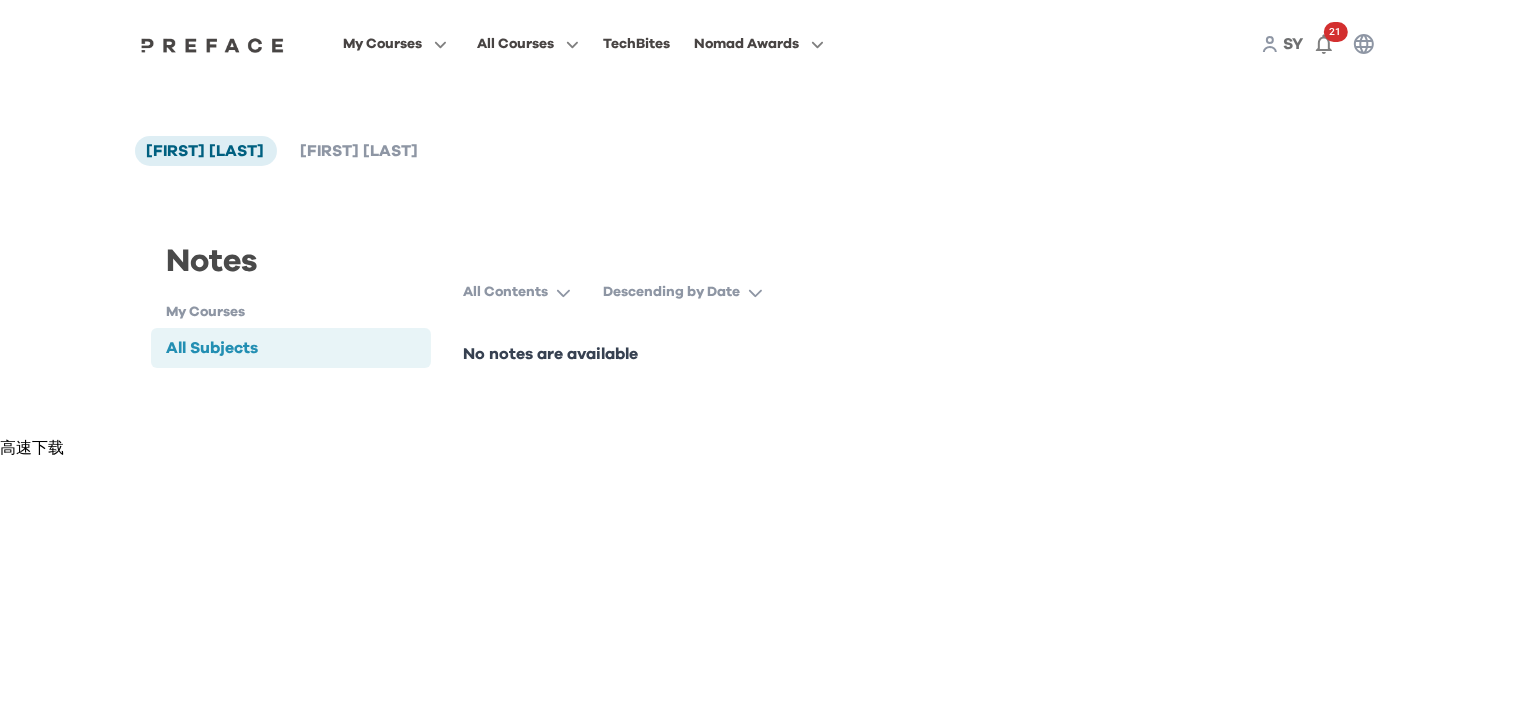click on "All Subjects" at bounding box center [291, 348] 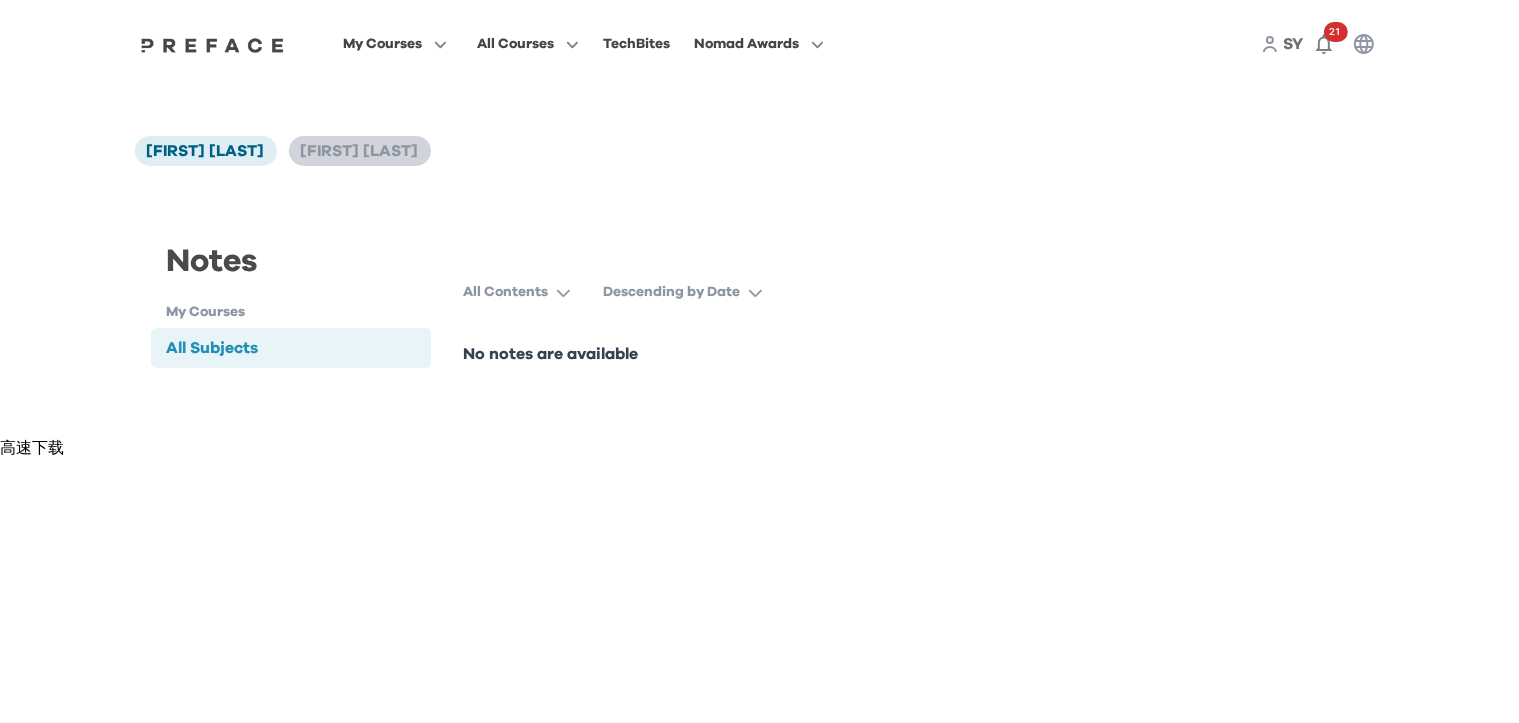 click on "[FIRST] [LAST]" at bounding box center (360, 151) 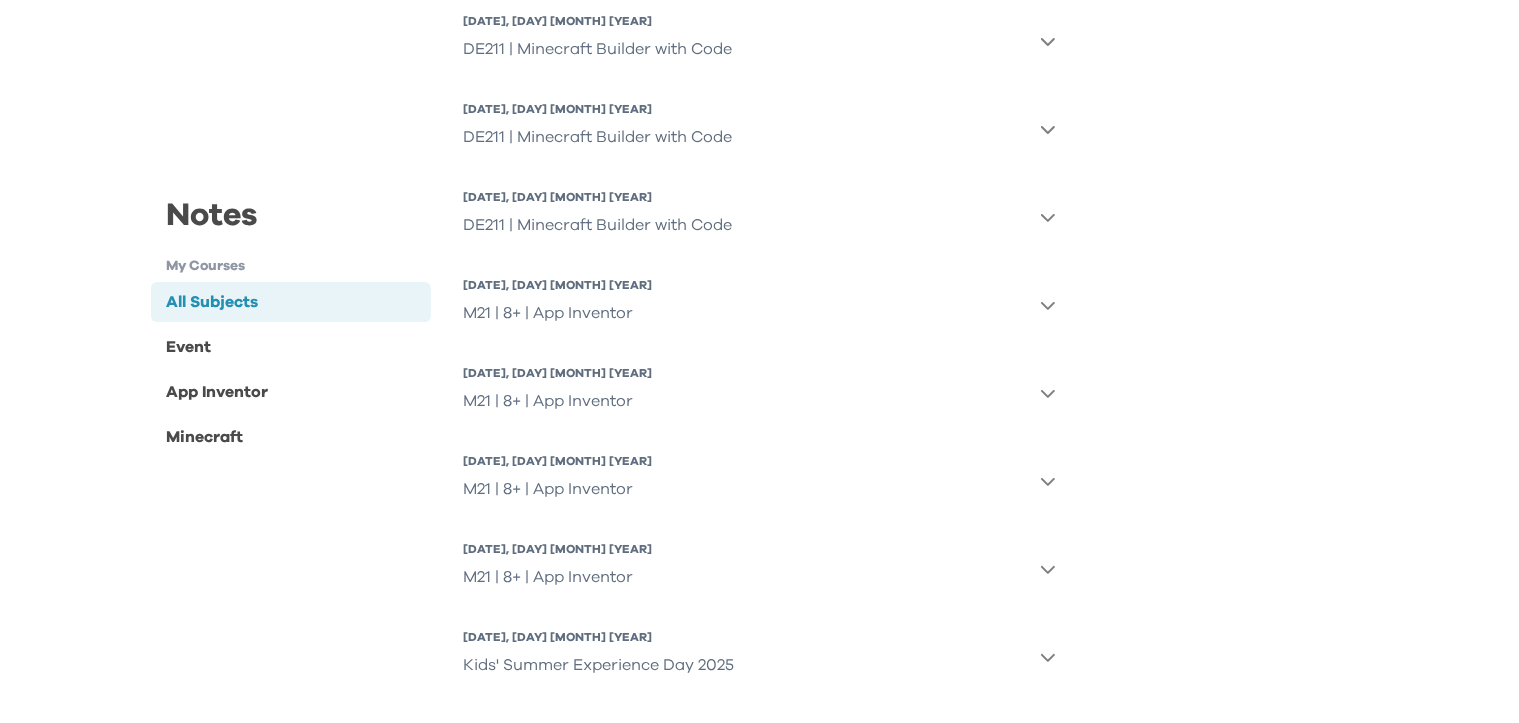 scroll, scrollTop: 451, scrollLeft: 0, axis: vertical 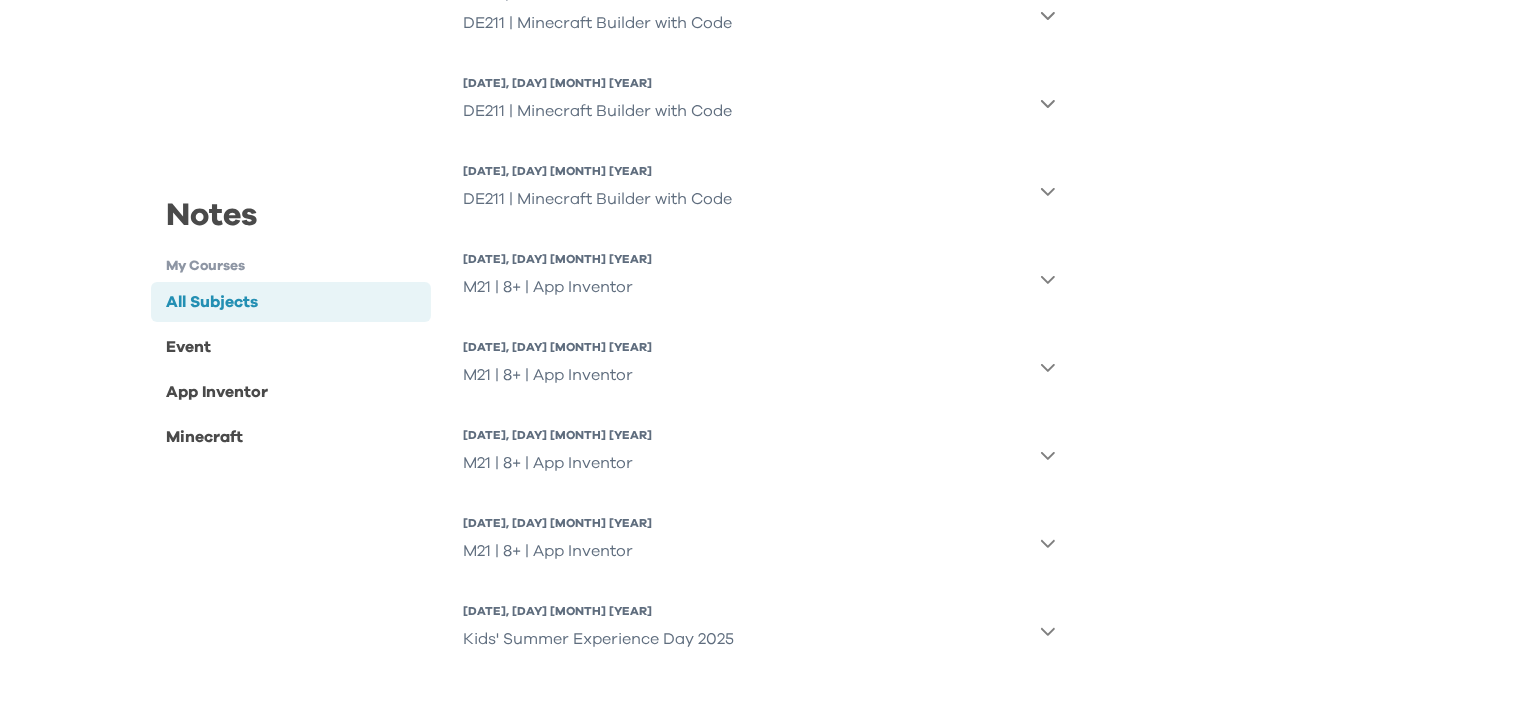 click 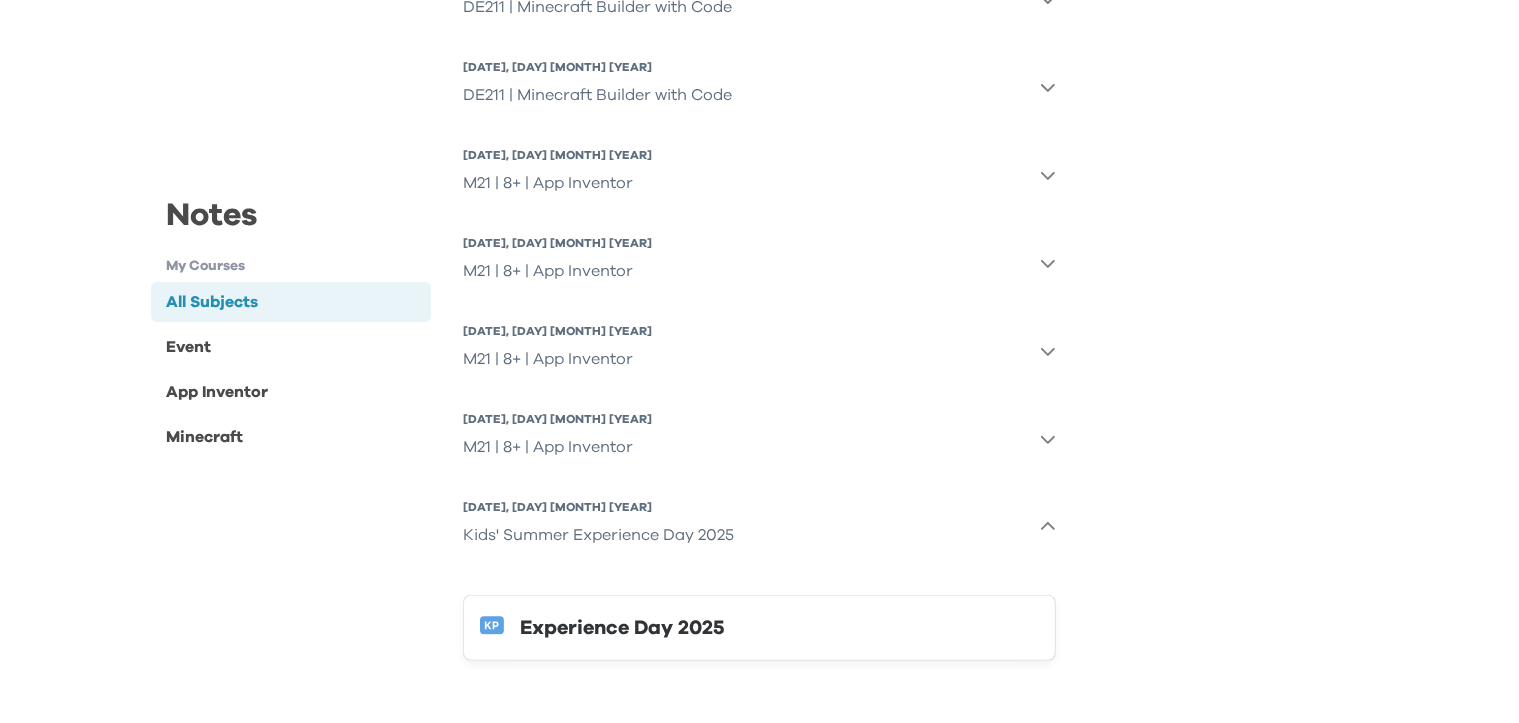 scroll, scrollTop: 556, scrollLeft: 0, axis: vertical 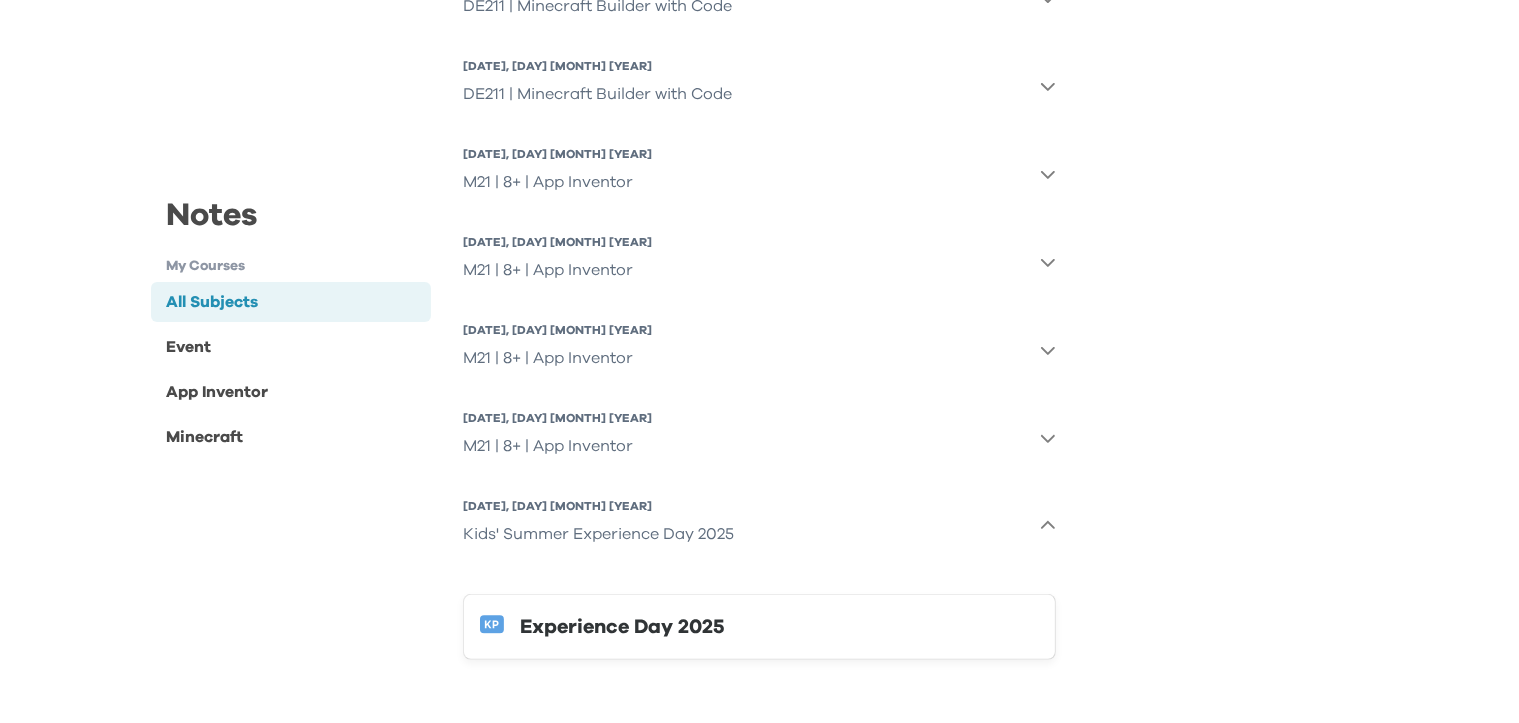 click on "Experience Day 2025" at bounding box center [779, 627] 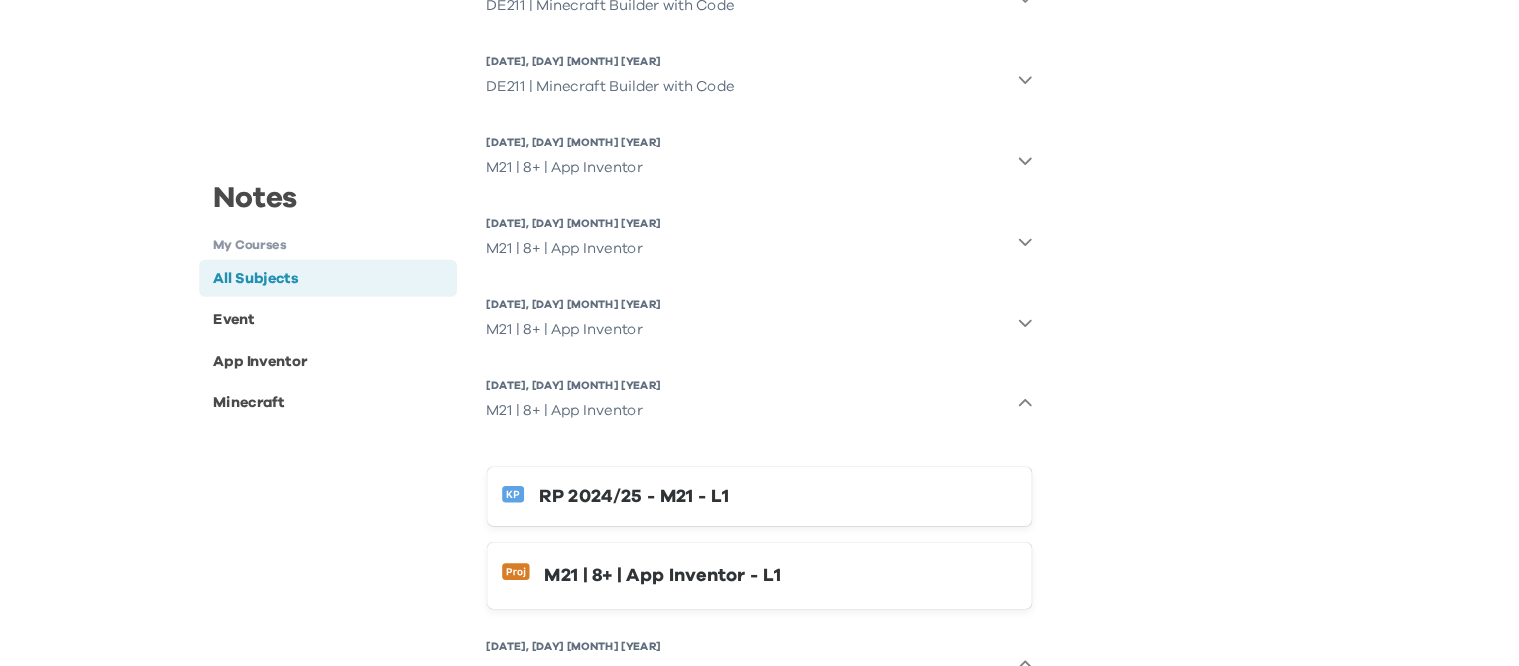 scroll, scrollTop: 656, scrollLeft: 0, axis: vertical 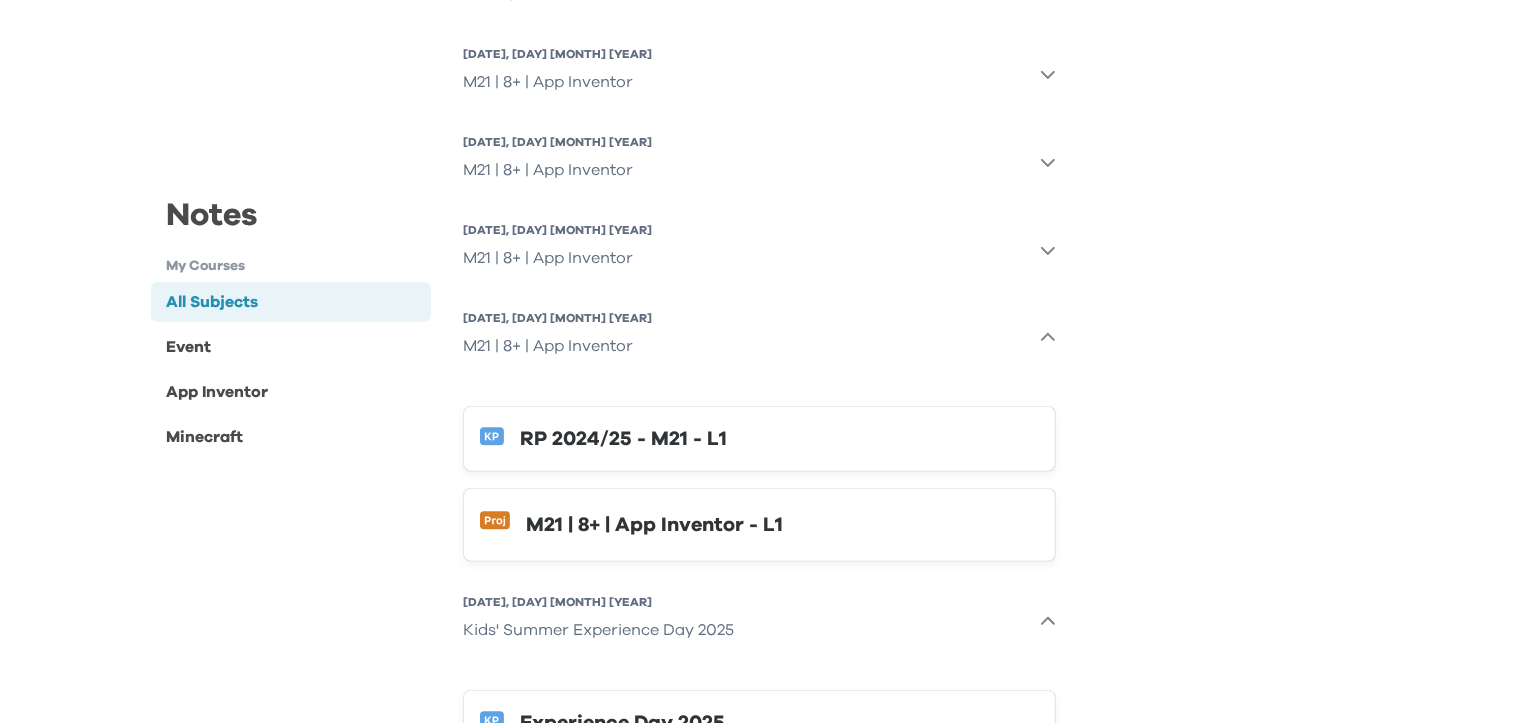 click on "RP 2024/25 - M21 - L1" at bounding box center (779, 439) 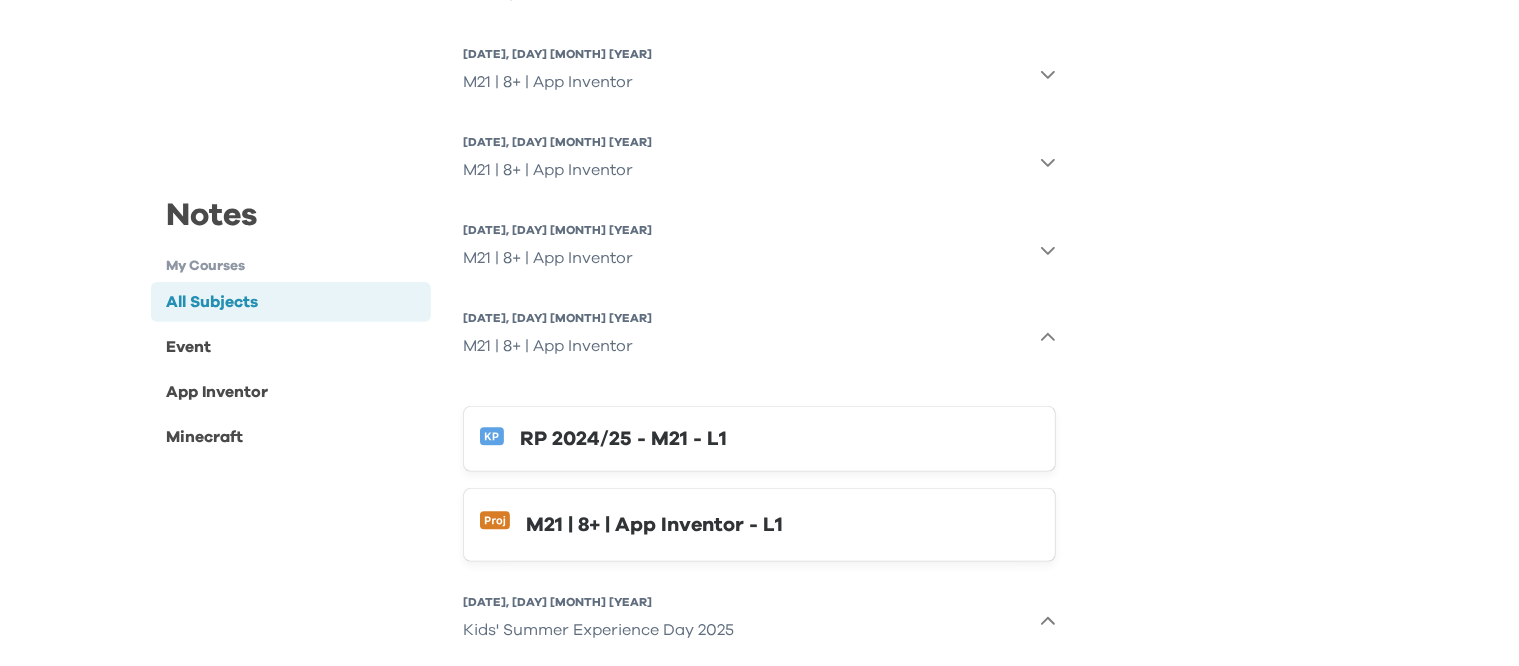 click on "M21 | 8+ | App Inventor - L1" at bounding box center [782, 525] 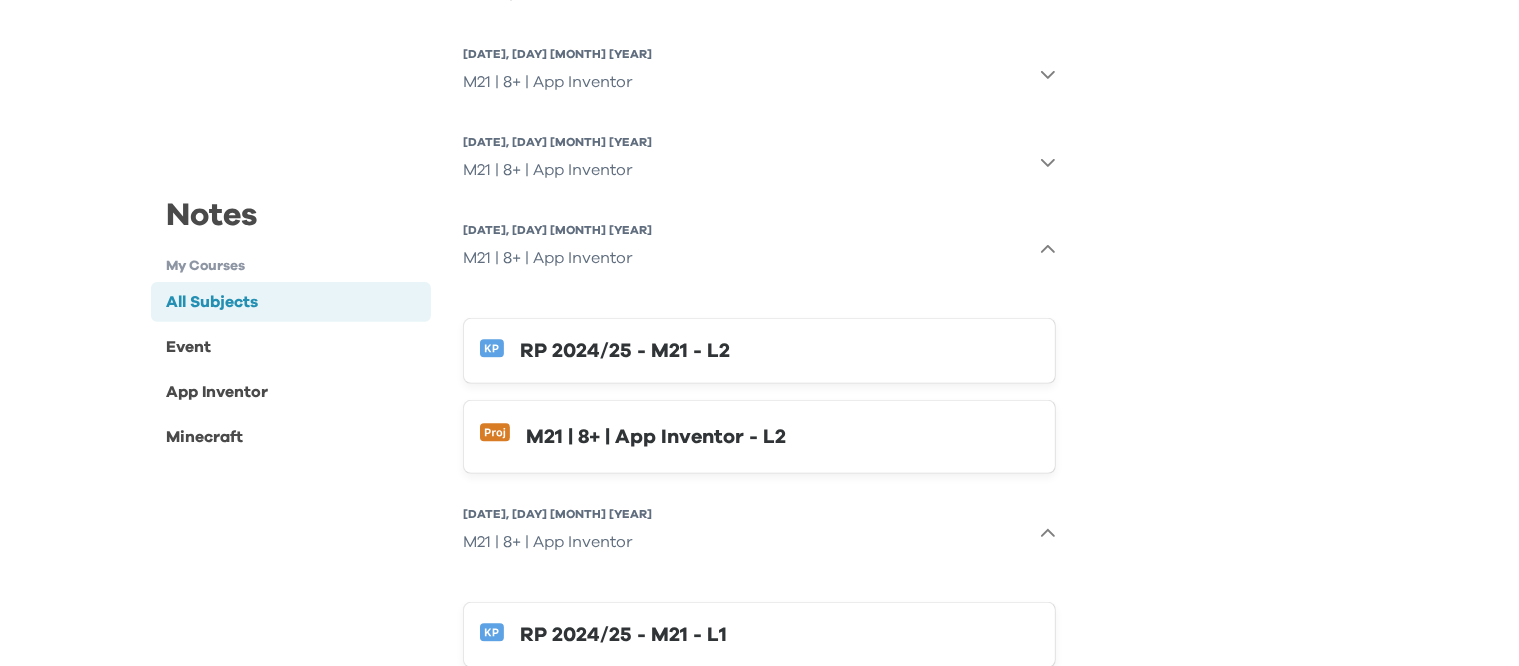 click on "RP 2024/25 - M21 - L2" at bounding box center [779, 351] 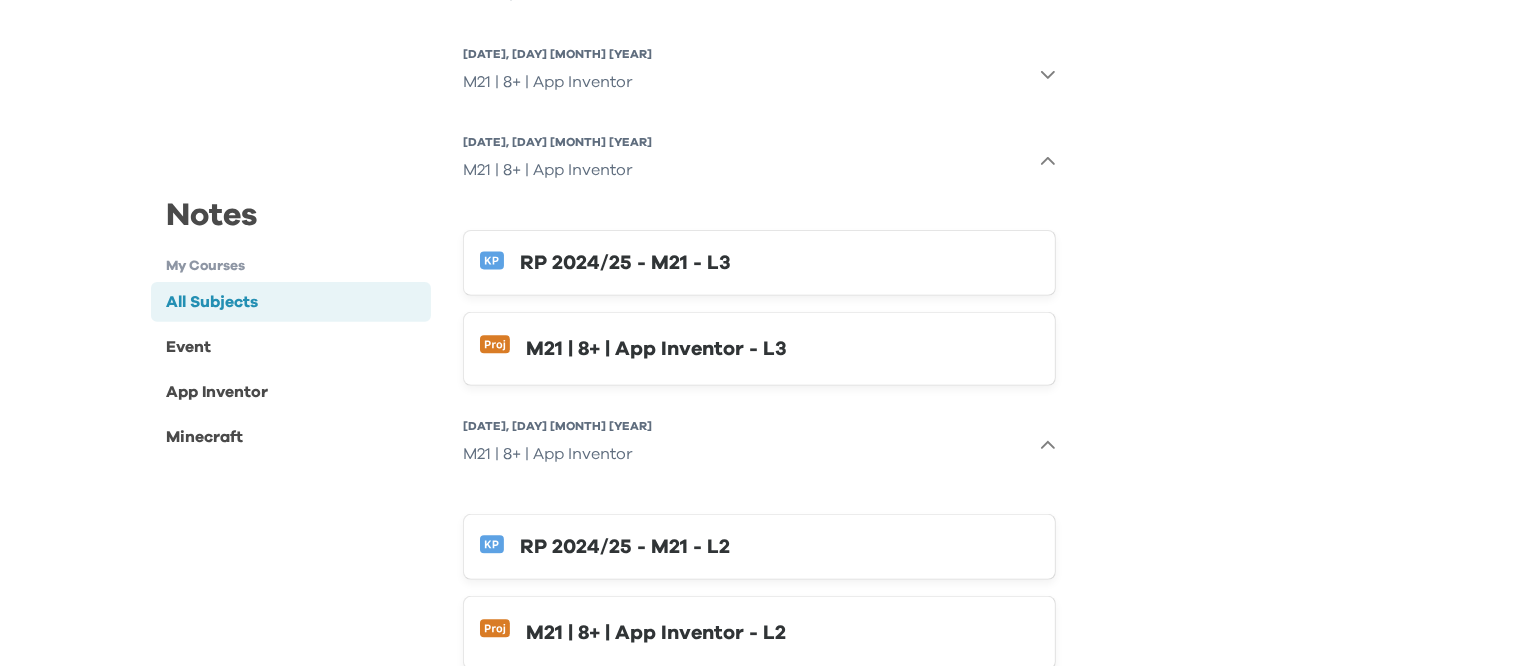 click on "RP 2024/25 - M21 - L3" at bounding box center (779, 263) 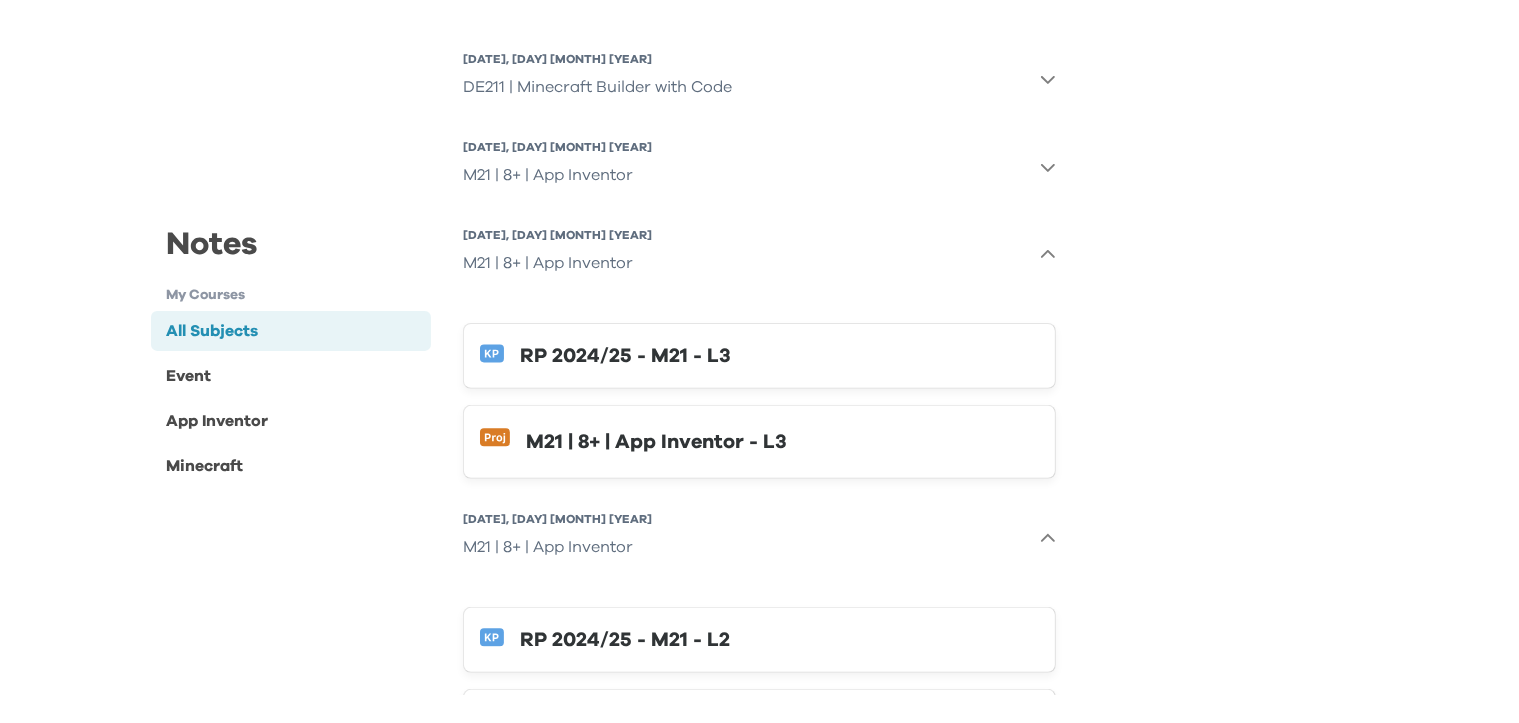 scroll, scrollTop: 556, scrollLeft: 0, axis: vertical 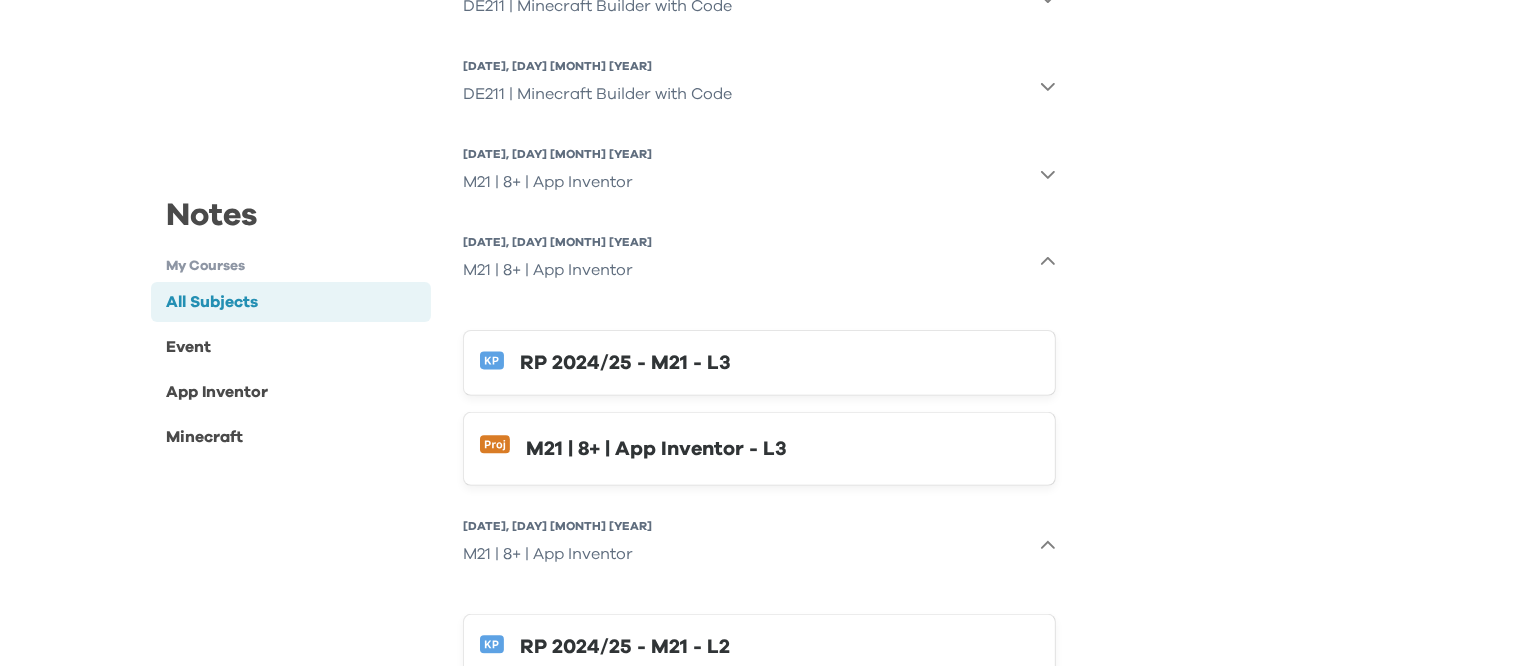click on "5 Jul 2025, Sat M21 | 8+ | App Inventor" at bounding box center [759, 174] 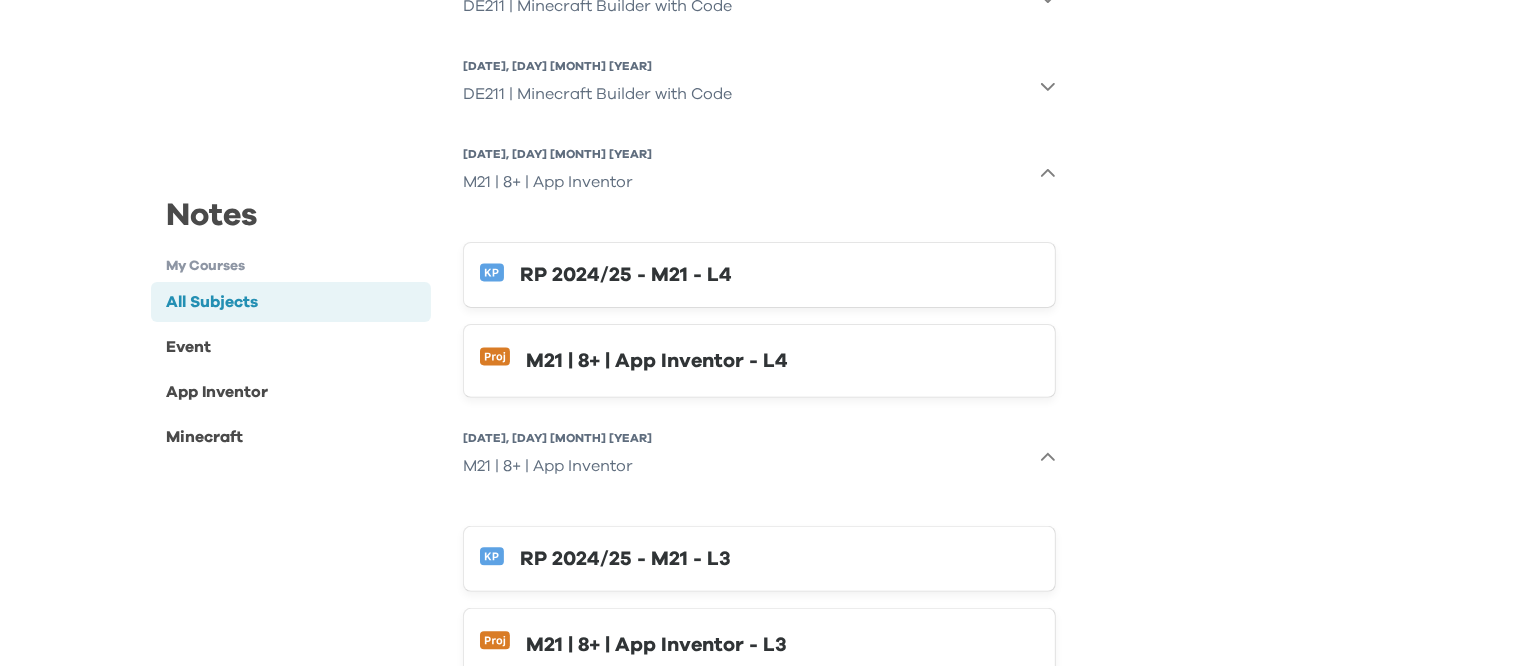 click on "RP 2024/25 - M21 - L4" at bounding box center [779, 275] 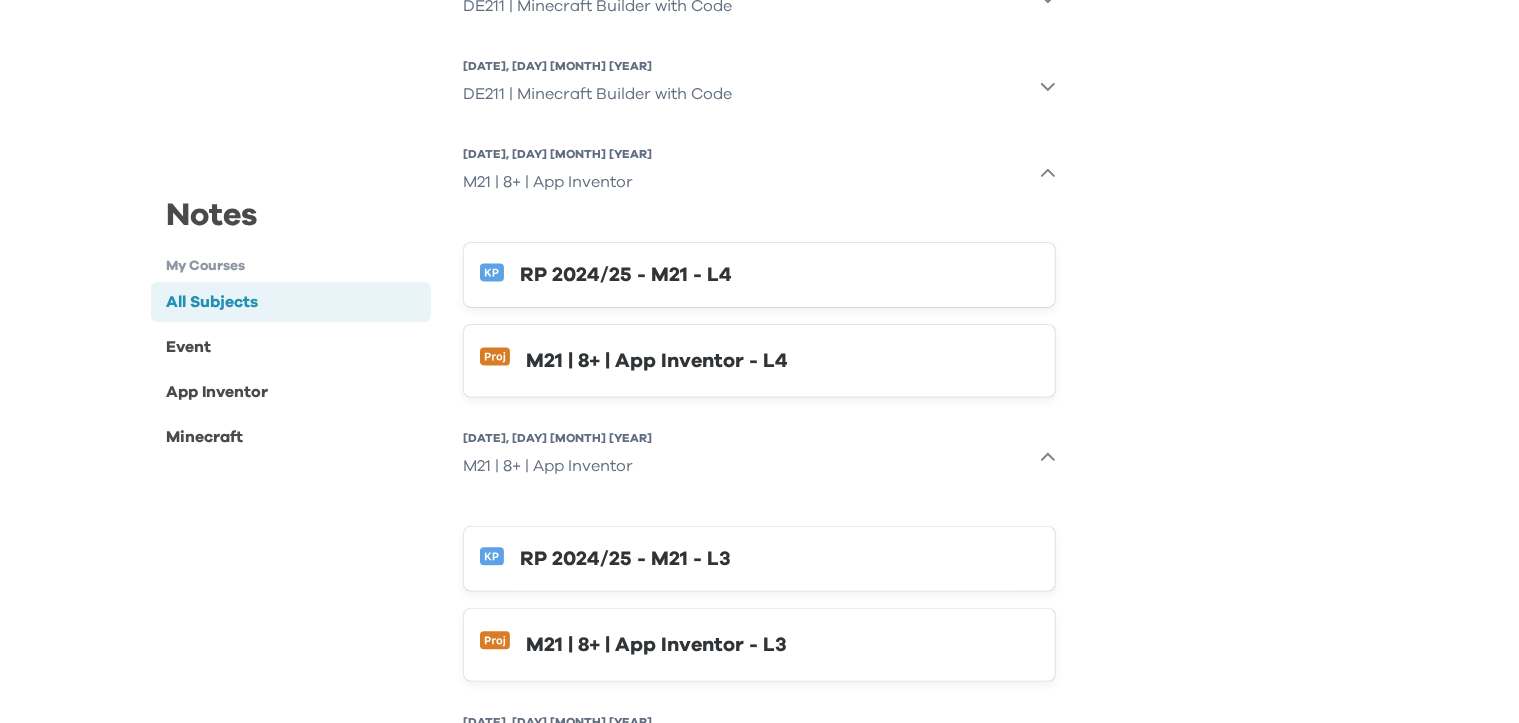 click on "M21 | 8+ | App Inventor - L4" at bounding box center [782, 361] 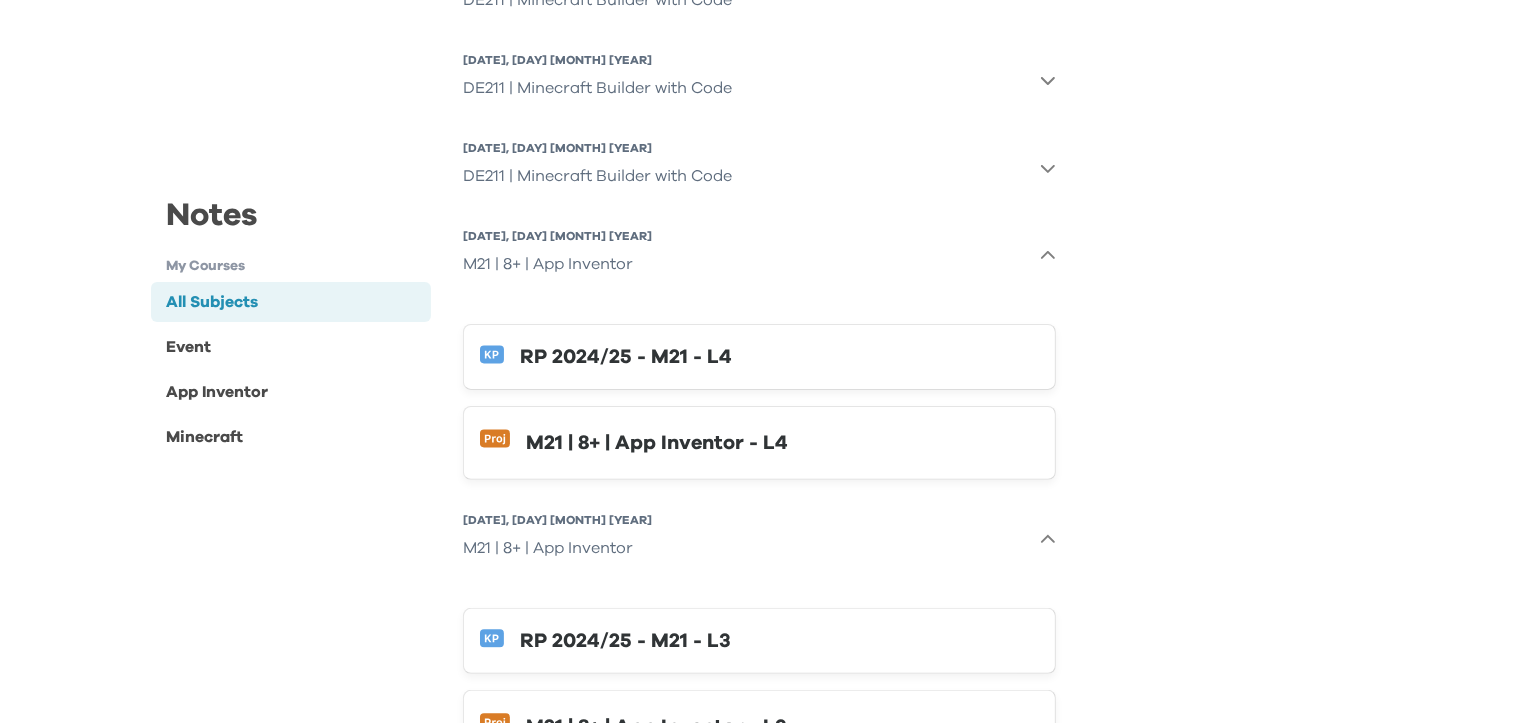scroll, scrollTop: 356, scrollLeft: 0, axis: vertical 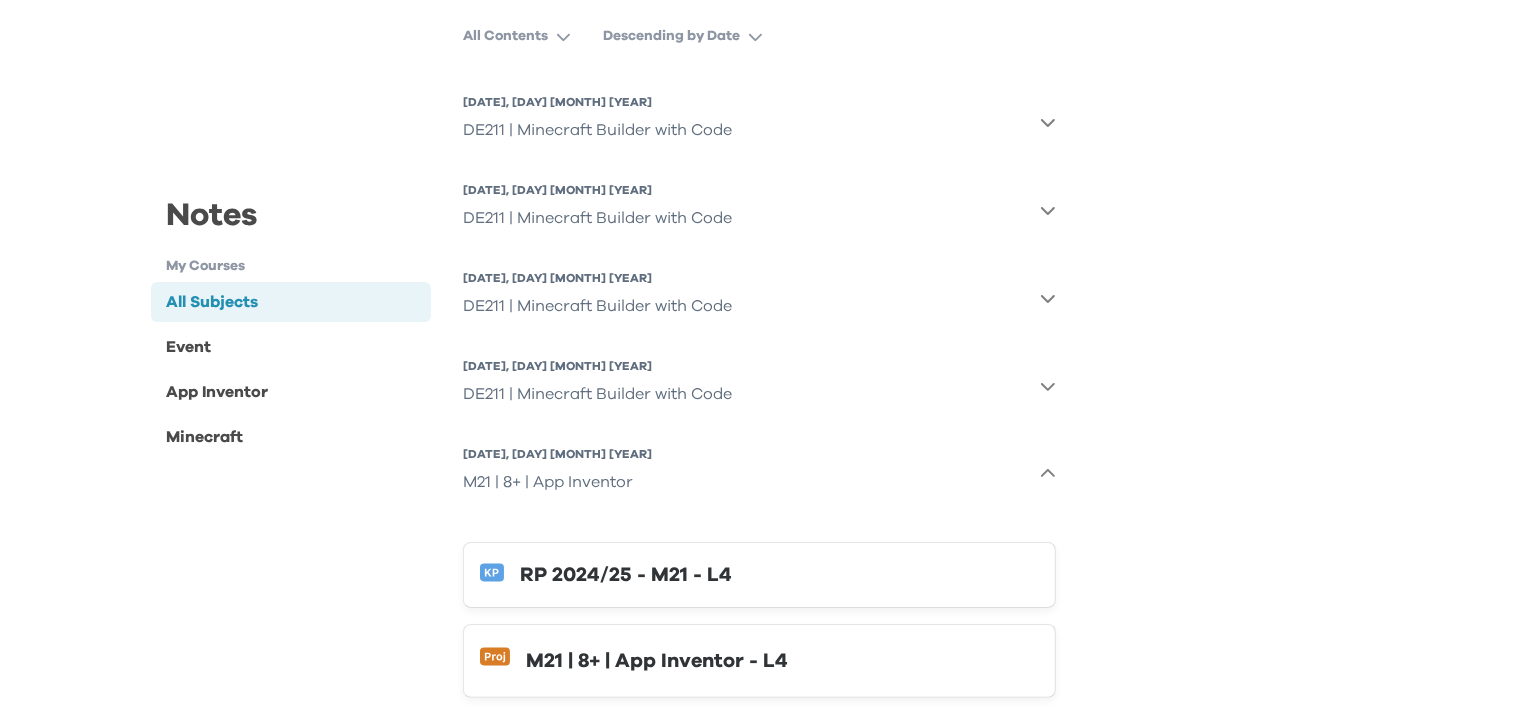 click 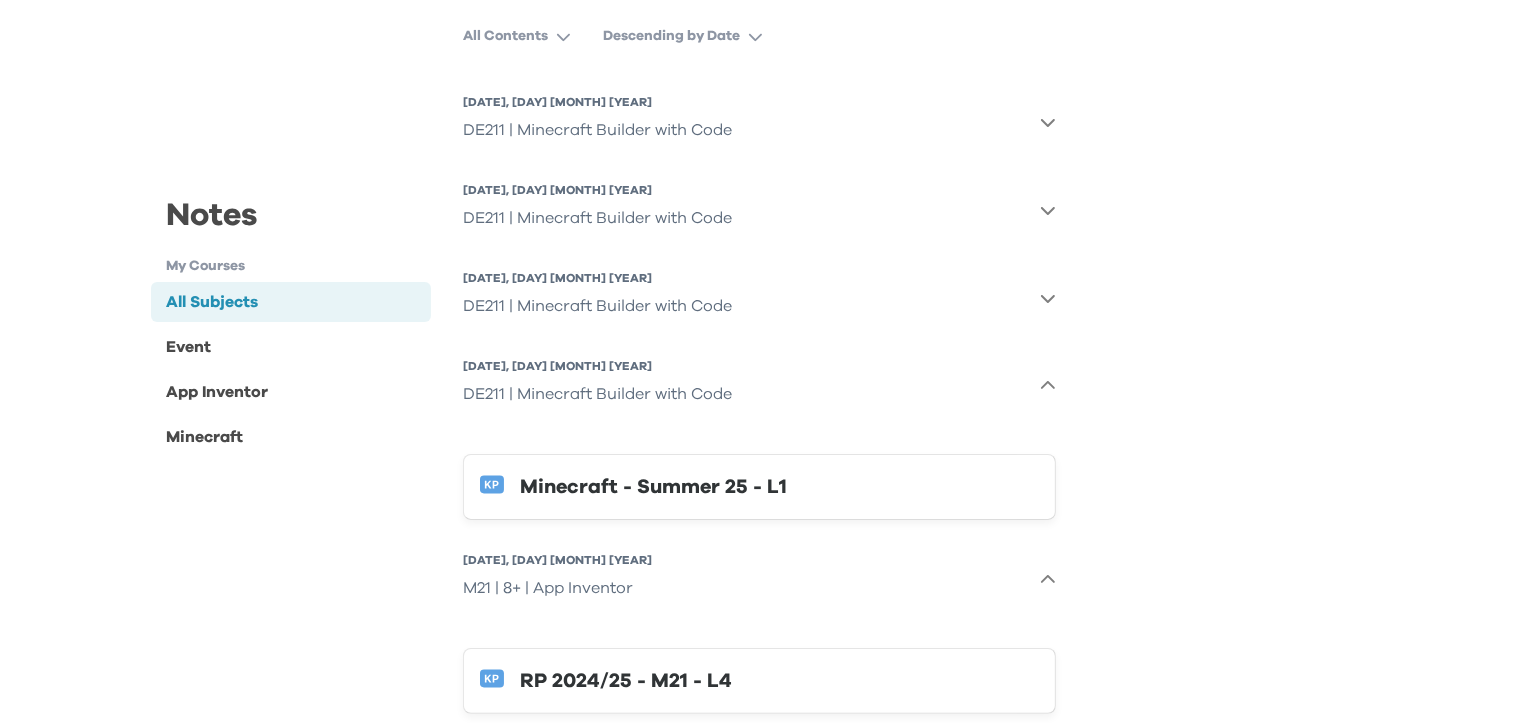 click on "Minecraft - Summer 25 - L1" at bounding box center [779, 487] 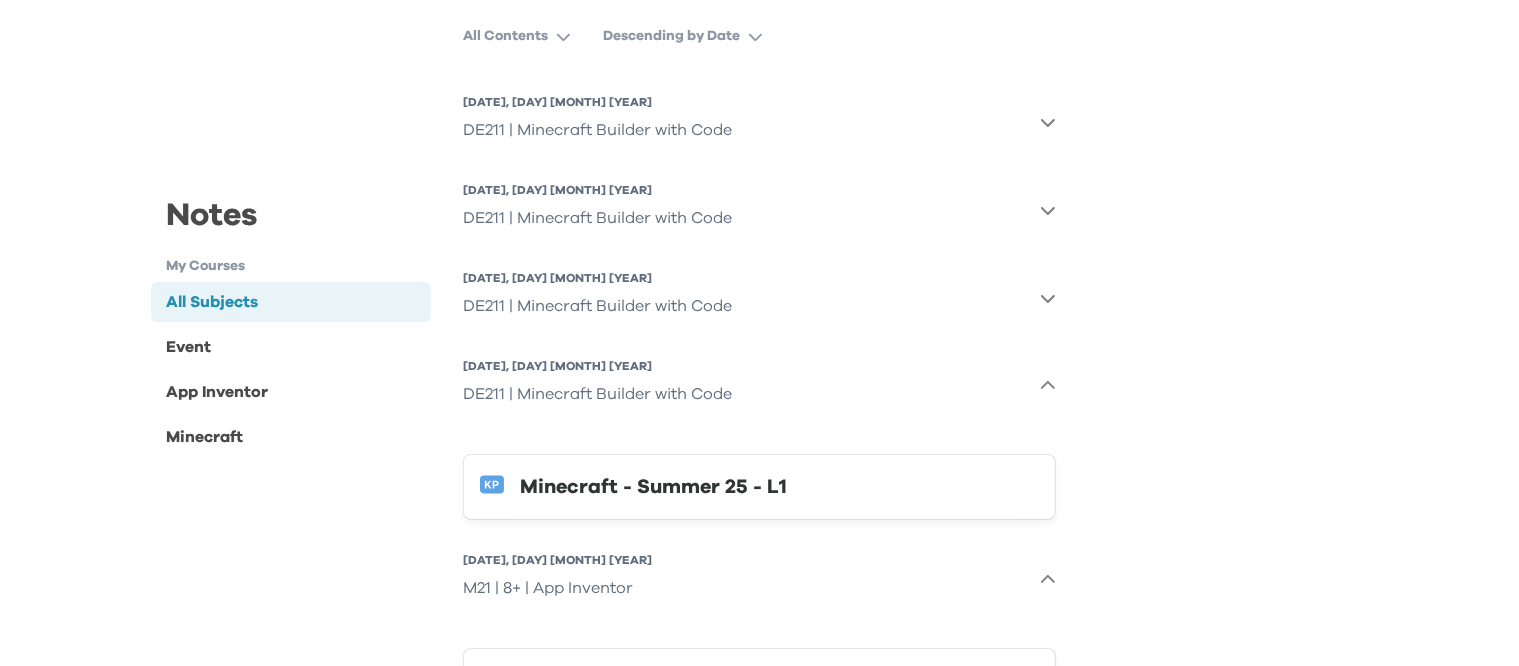 click 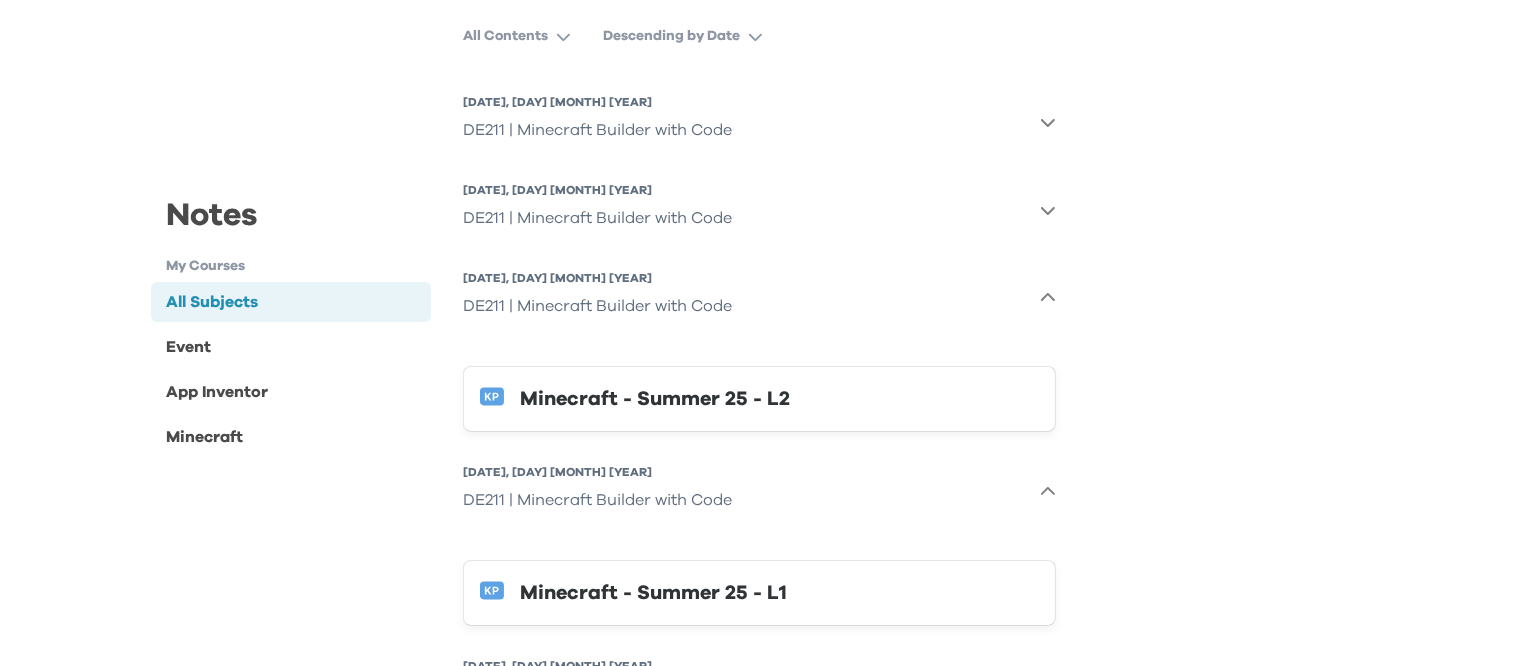 click on "Minecraft - Summer 25 - L2" at bounding box center (779, 399) 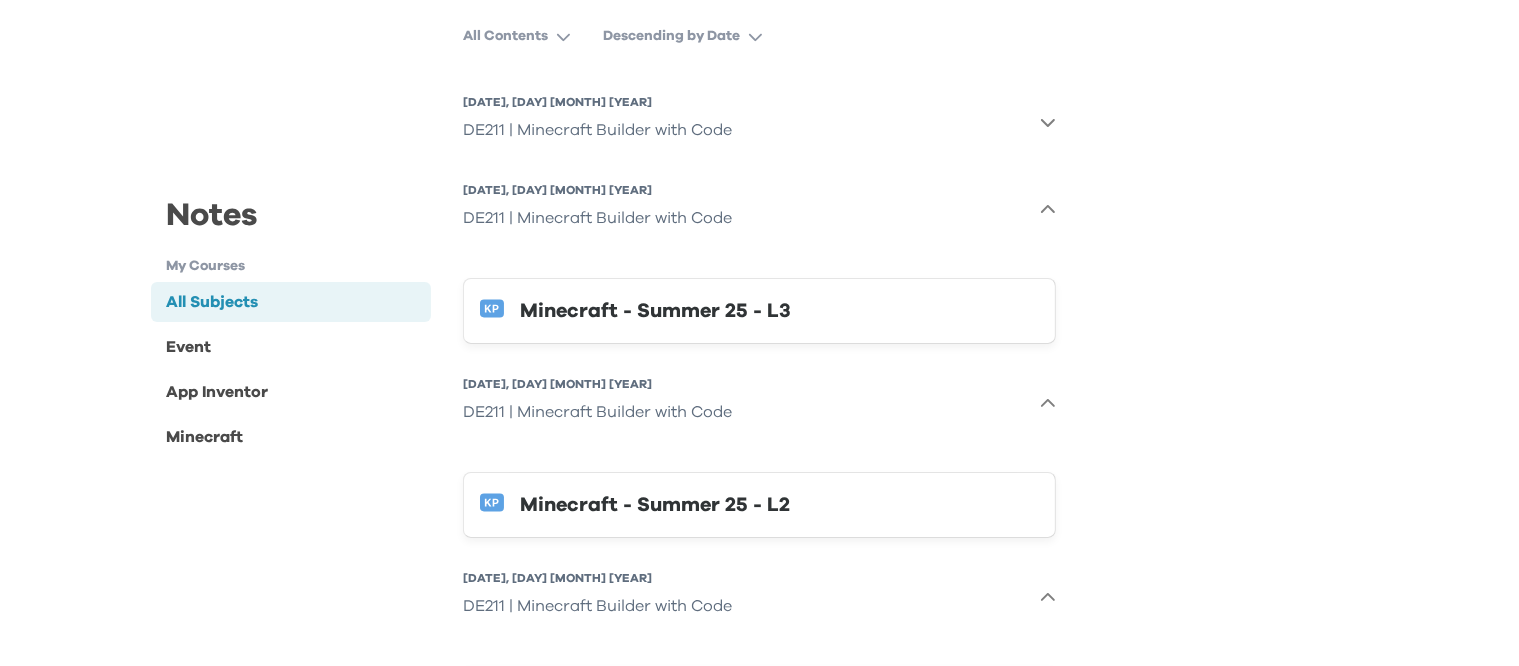 click on "Minecraft - Summer 25 - L3" at bounding box center (779, 311) 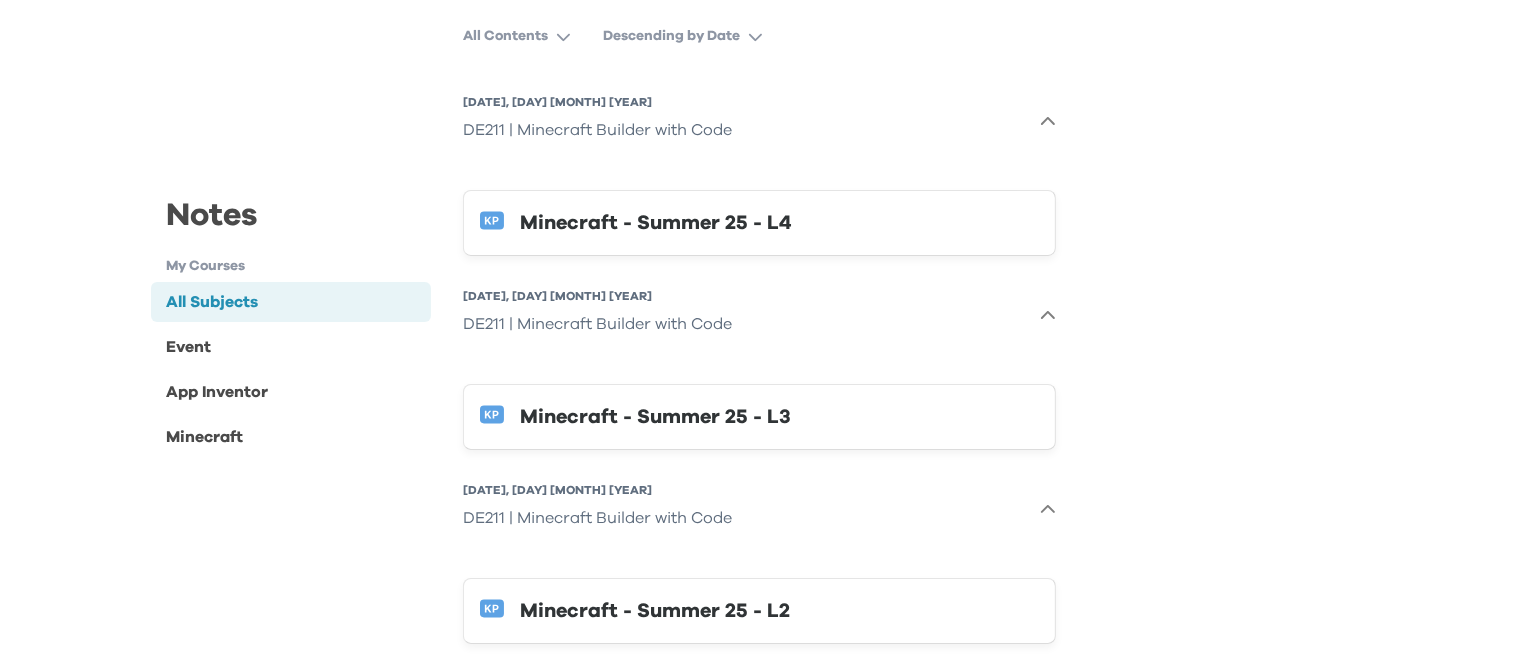 click on "Minecraft - Summer 25 - L4" at bounding box center (779, 223) 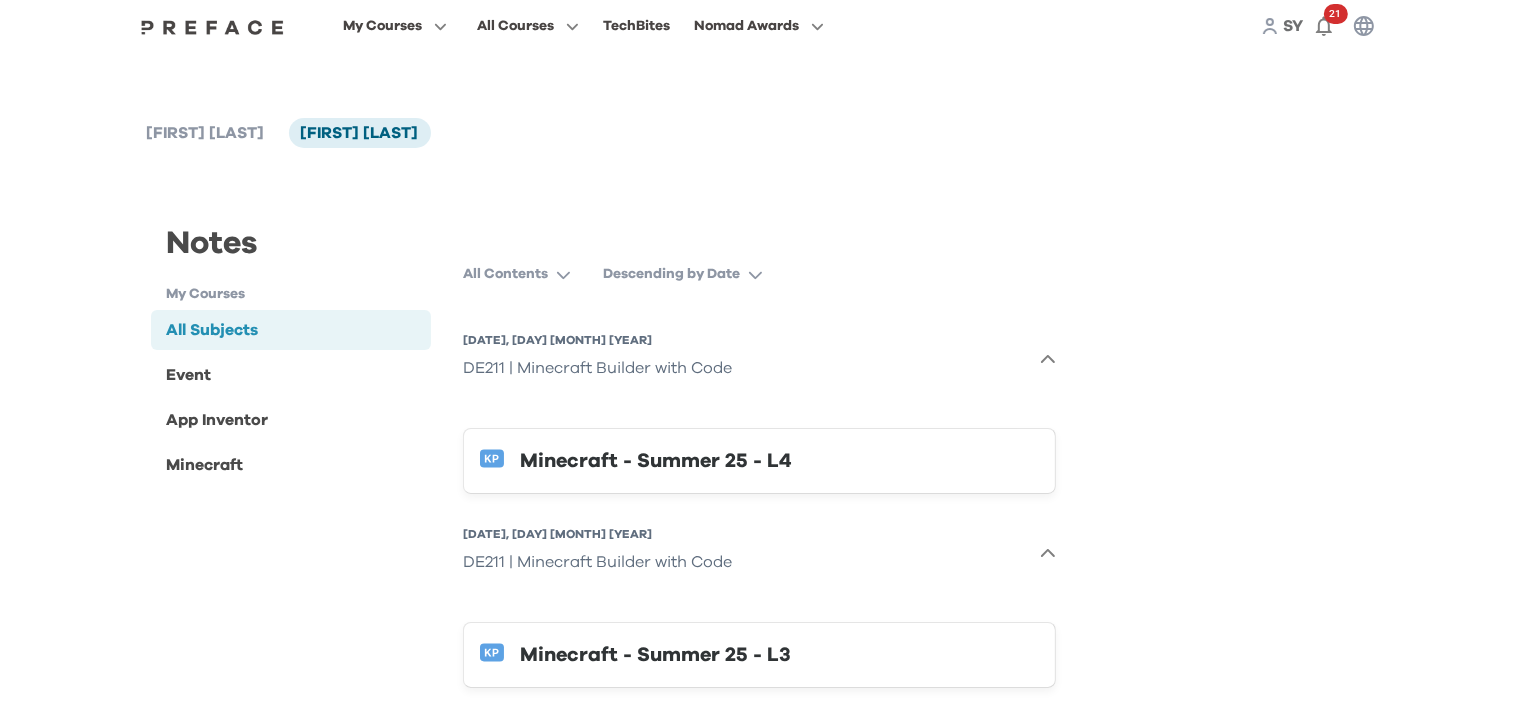 scroll, scrollTop: 0, scrollLeft: 0, axis: both 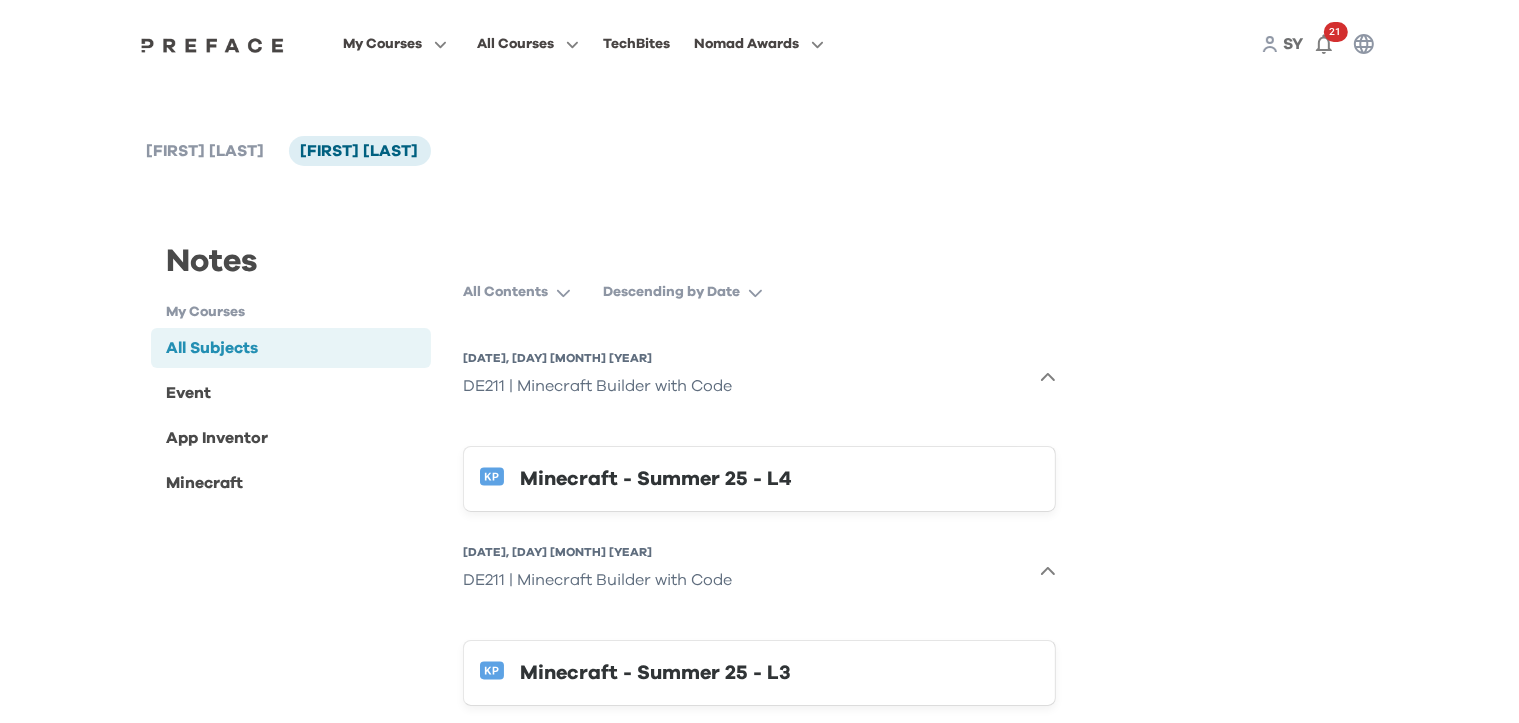 click 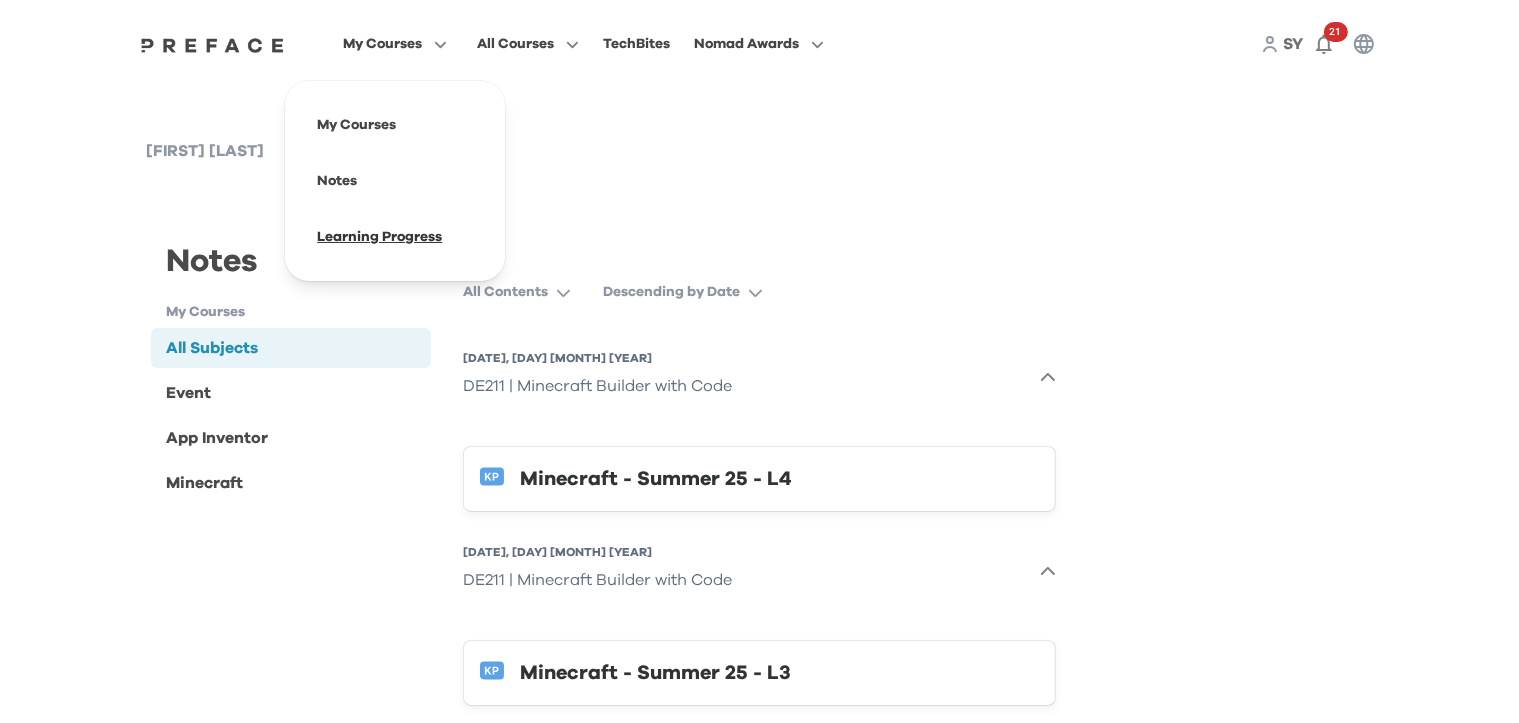 click at bounding box center (395, 237) 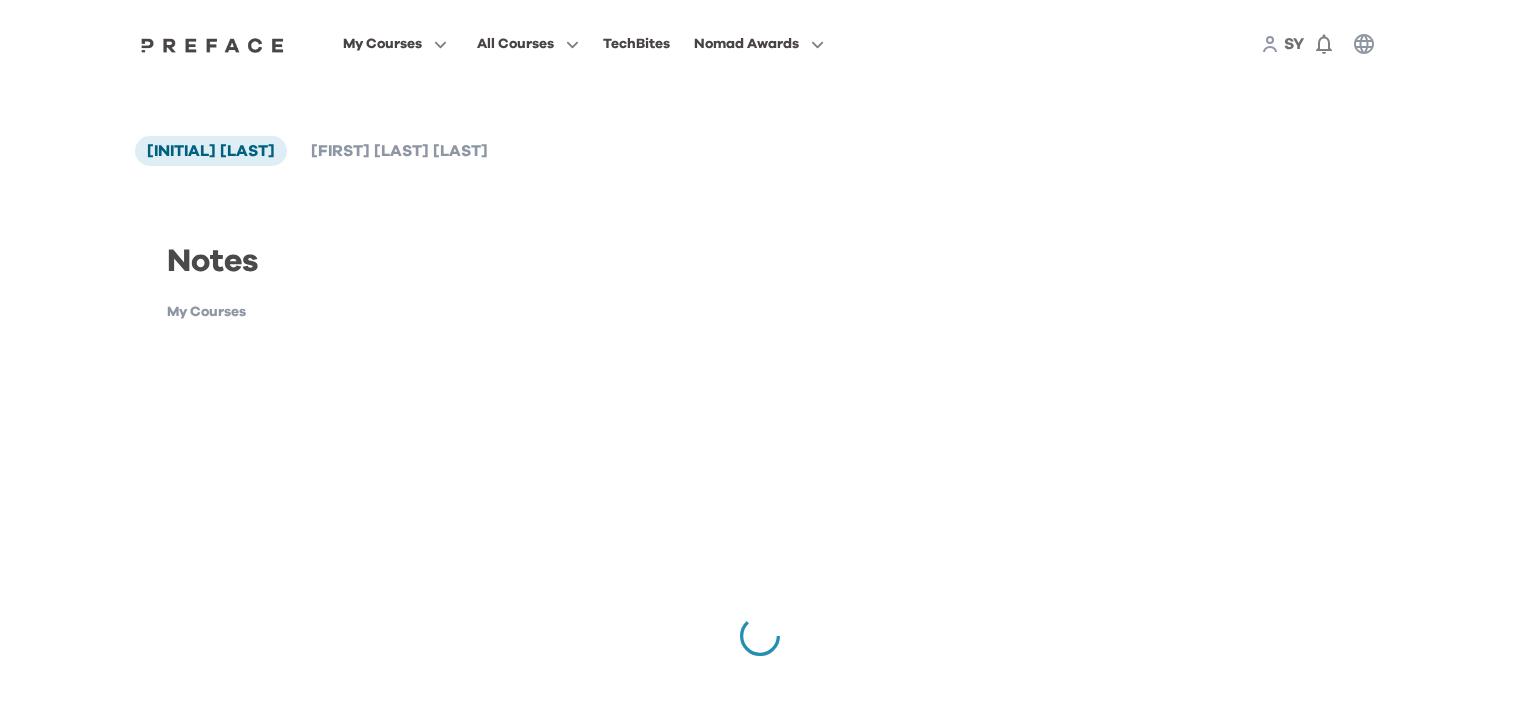 scroll, scrollTop: 0, scrollLeft: 0, axis: both 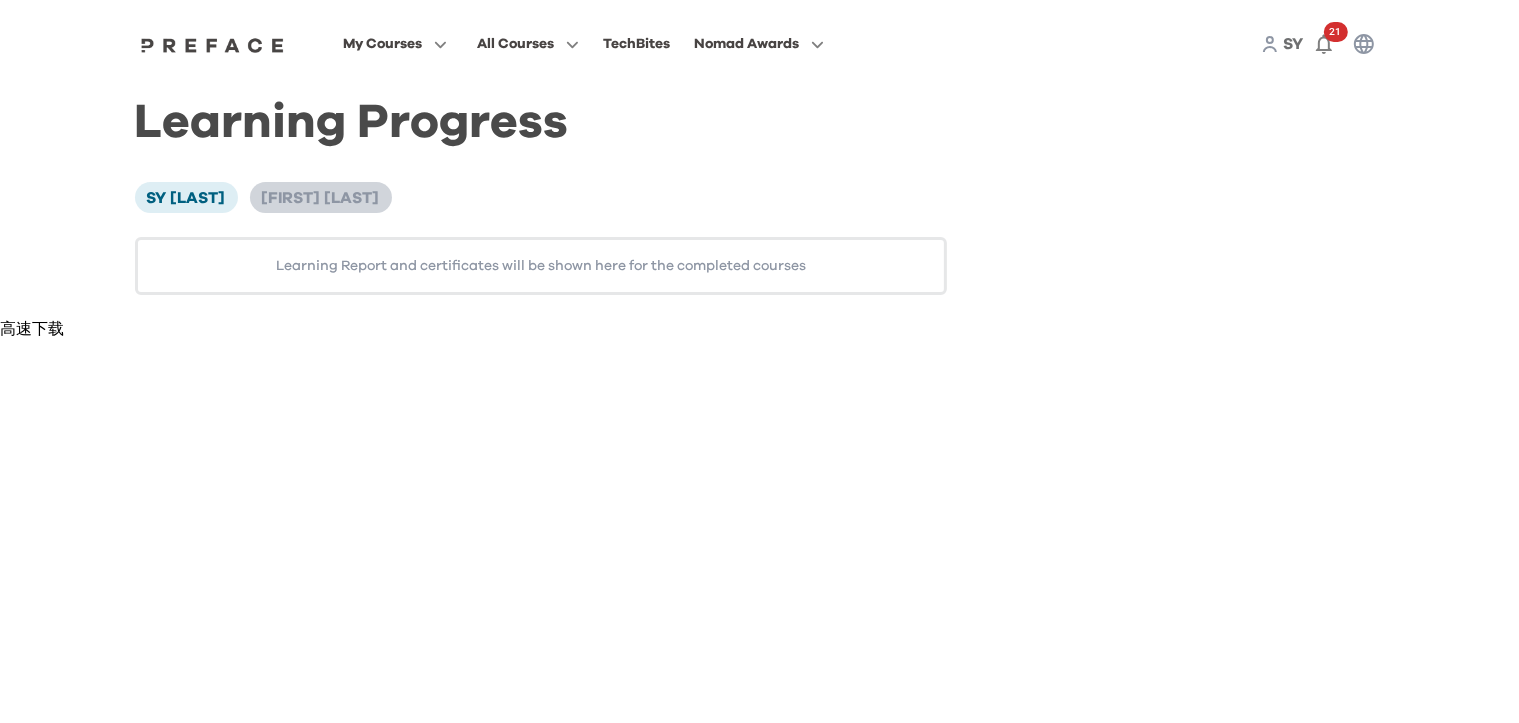click on "[FIRST] [LAST] [LAST]" at bounding box center (321, 198) 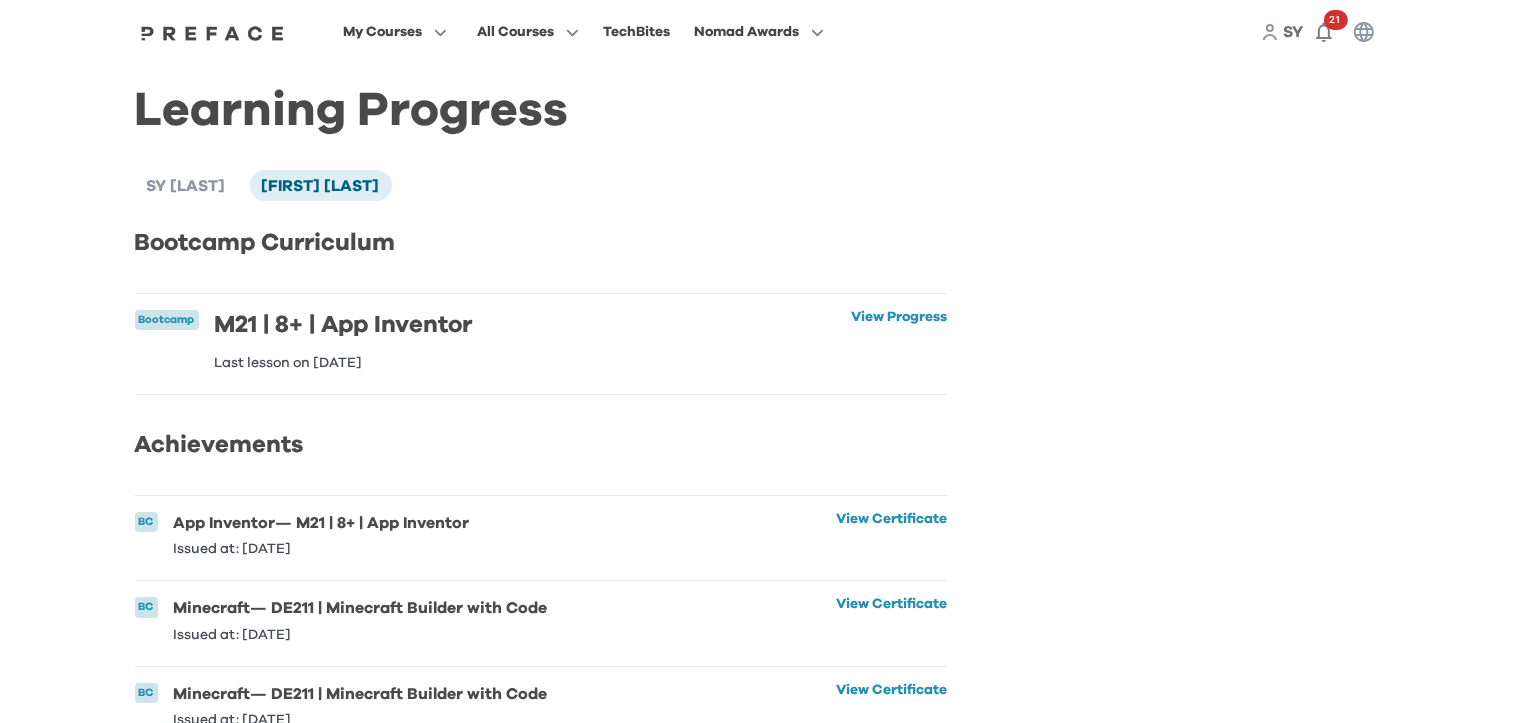 scroll, scrollTop: 98, scrollLeft: 0, axis: vertical 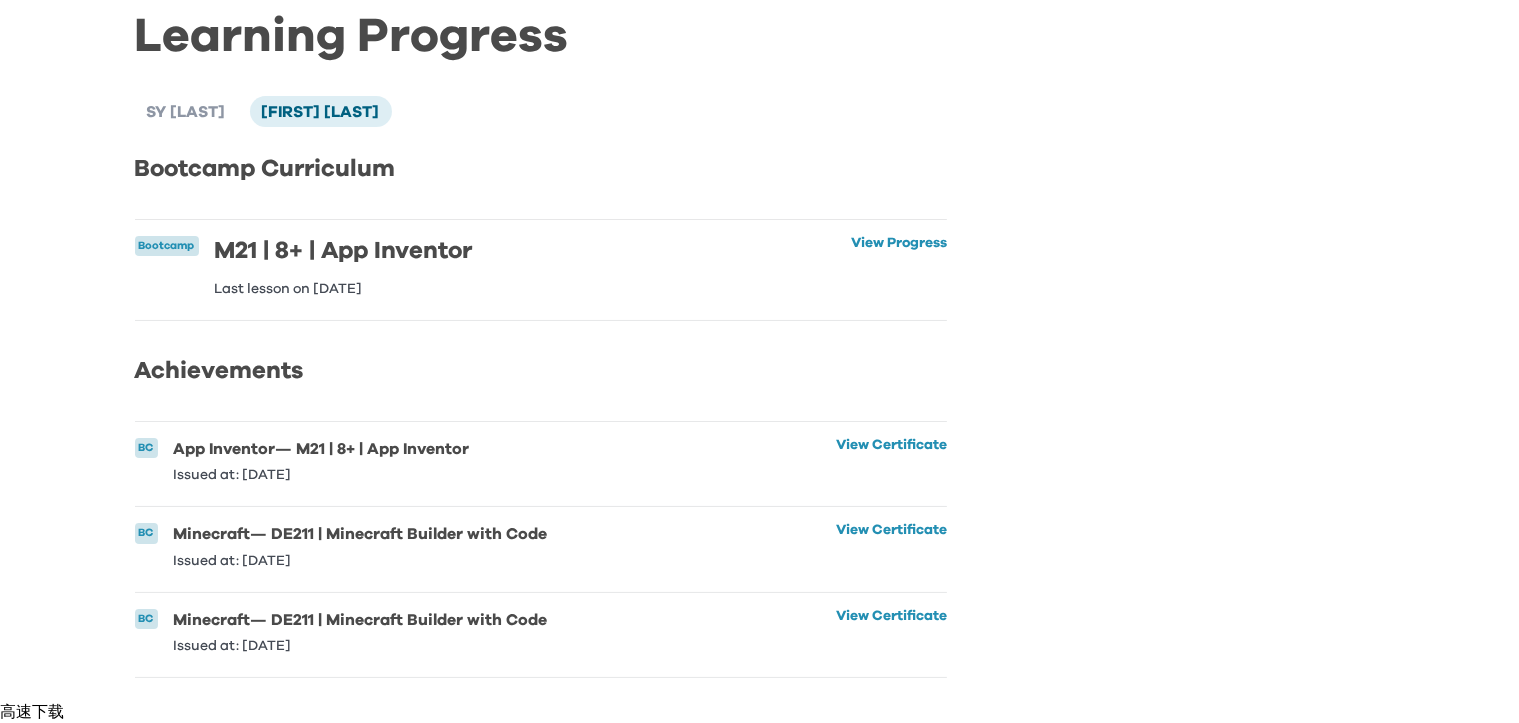 click on "Learning Progress SY Wong Yat Hei Tiffany Wong Bootcamp Curriculum Bootcamp M21 | 8+ | App Inventor Last lesson on 05 Jul 2025 View Progress View Progress Achievements BC App Inventor  —   M21 | 8+ | App Inventor Issued at: 05 Jul 2025 View Certificate View Certificate BC Minecraft  —   DE211 | Minecraft Builder with Code Issued at: 31 Jul 2025 View Certificate View Certificate BC Minecraft  —   DE211 | Minecraft Builder with Code Issued at: 01 Aug 2025 View Certificate View Certificate" at bounding box center (760, 352) 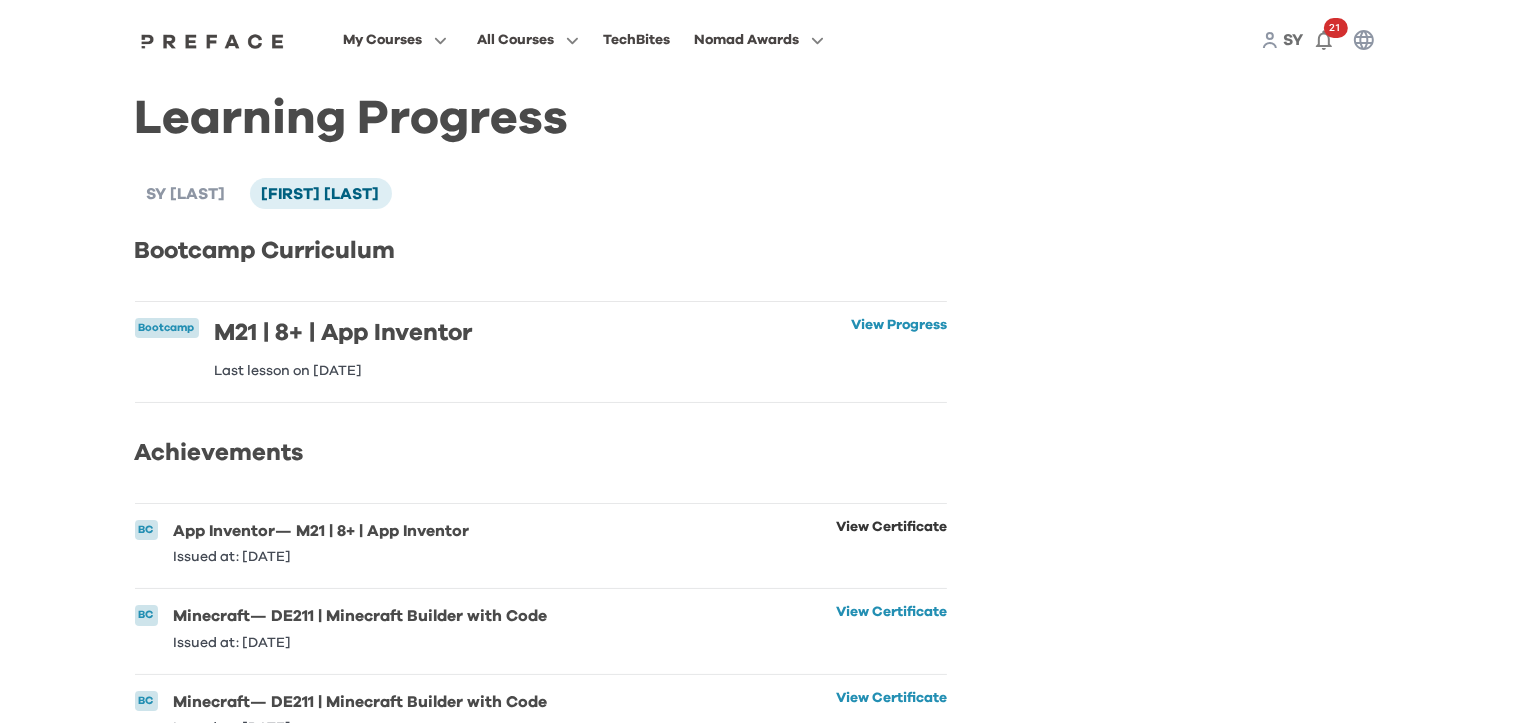 scroll, scrollTop: 0, scrollLeft: 0, axis: both 